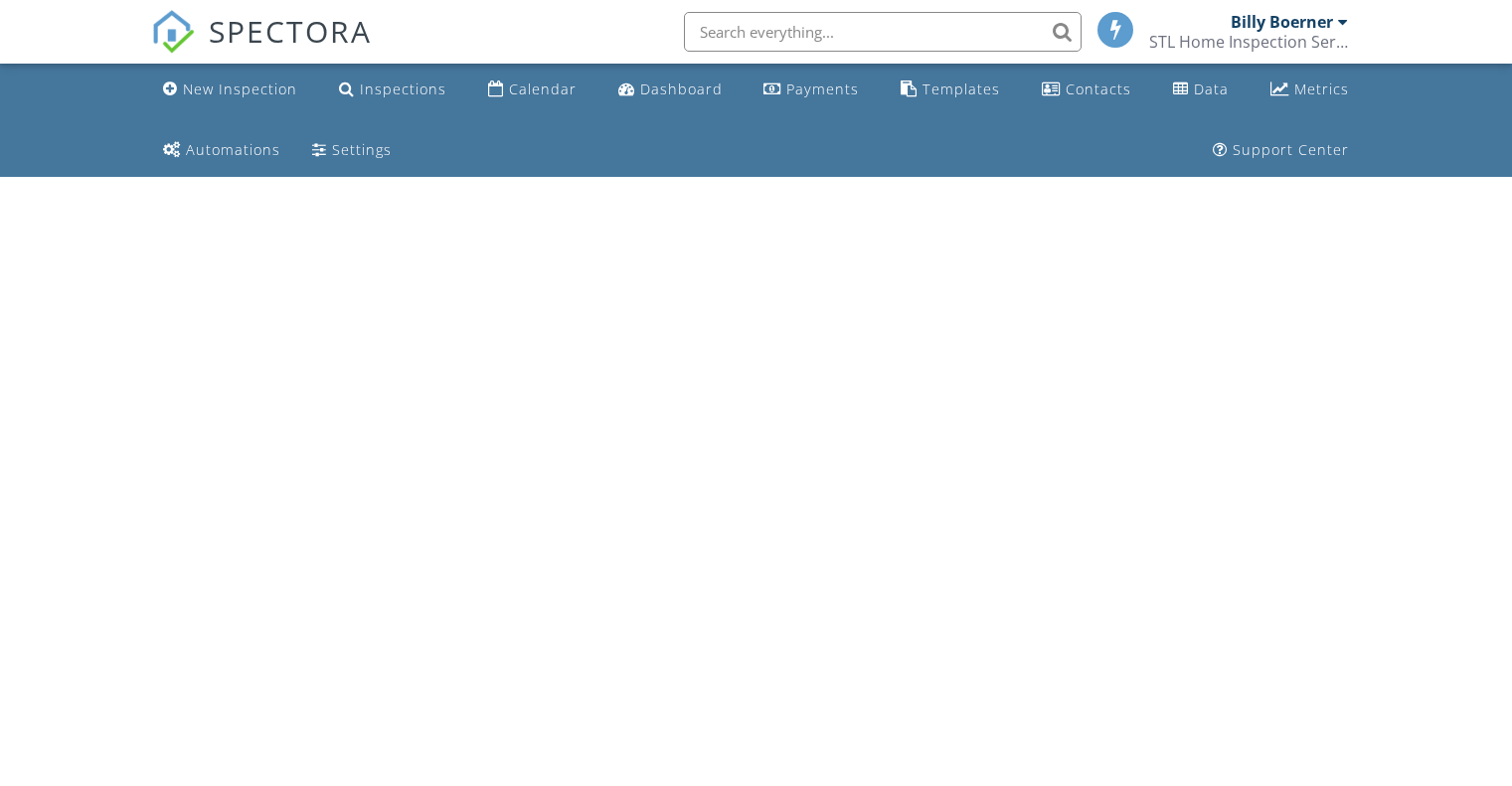 scroll, scrollTop: 0, scrollLeft: 0, axis: both 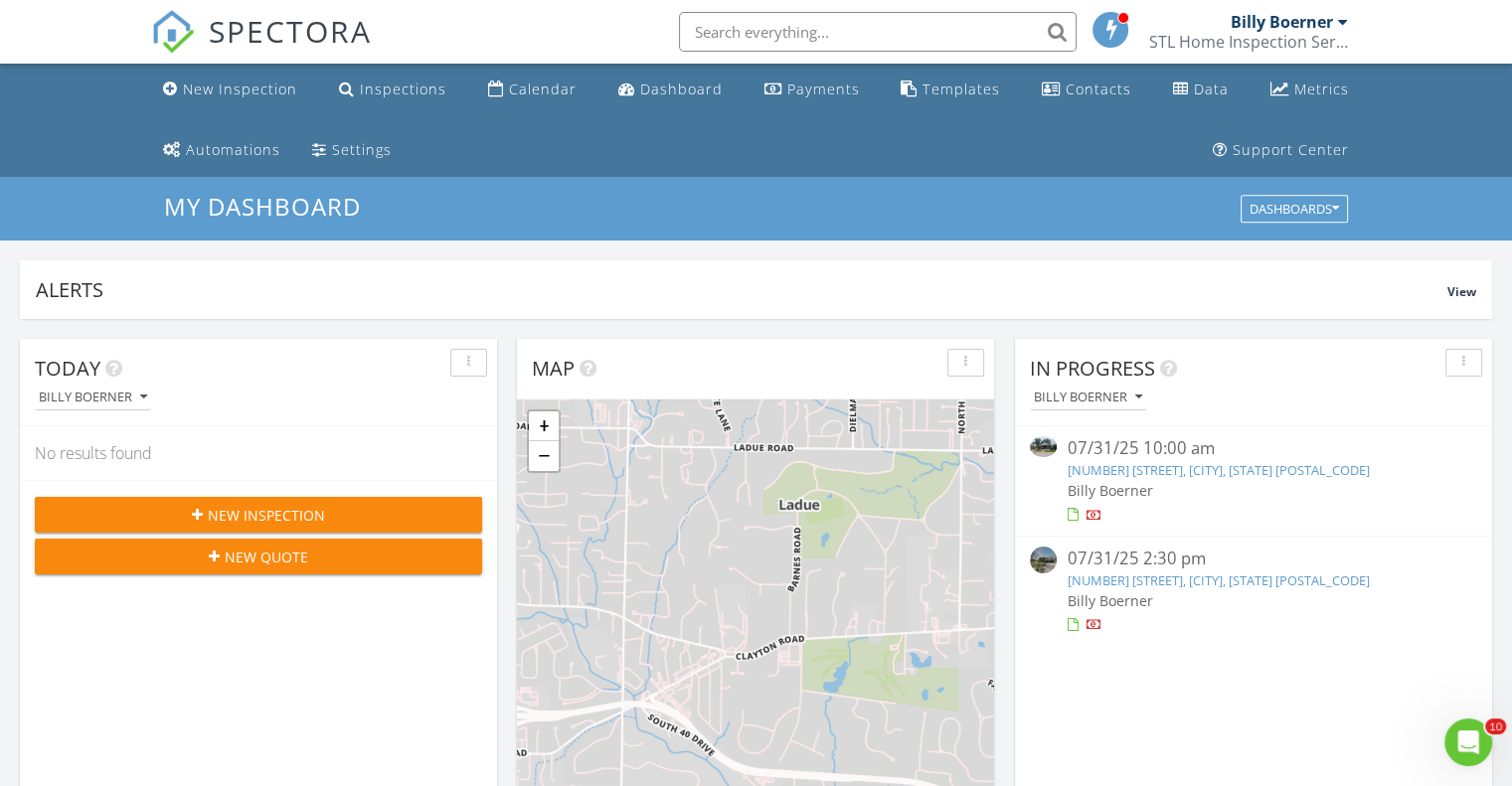 click on "07/31/25 2:30 pm" at bounding box center (1253, 558) 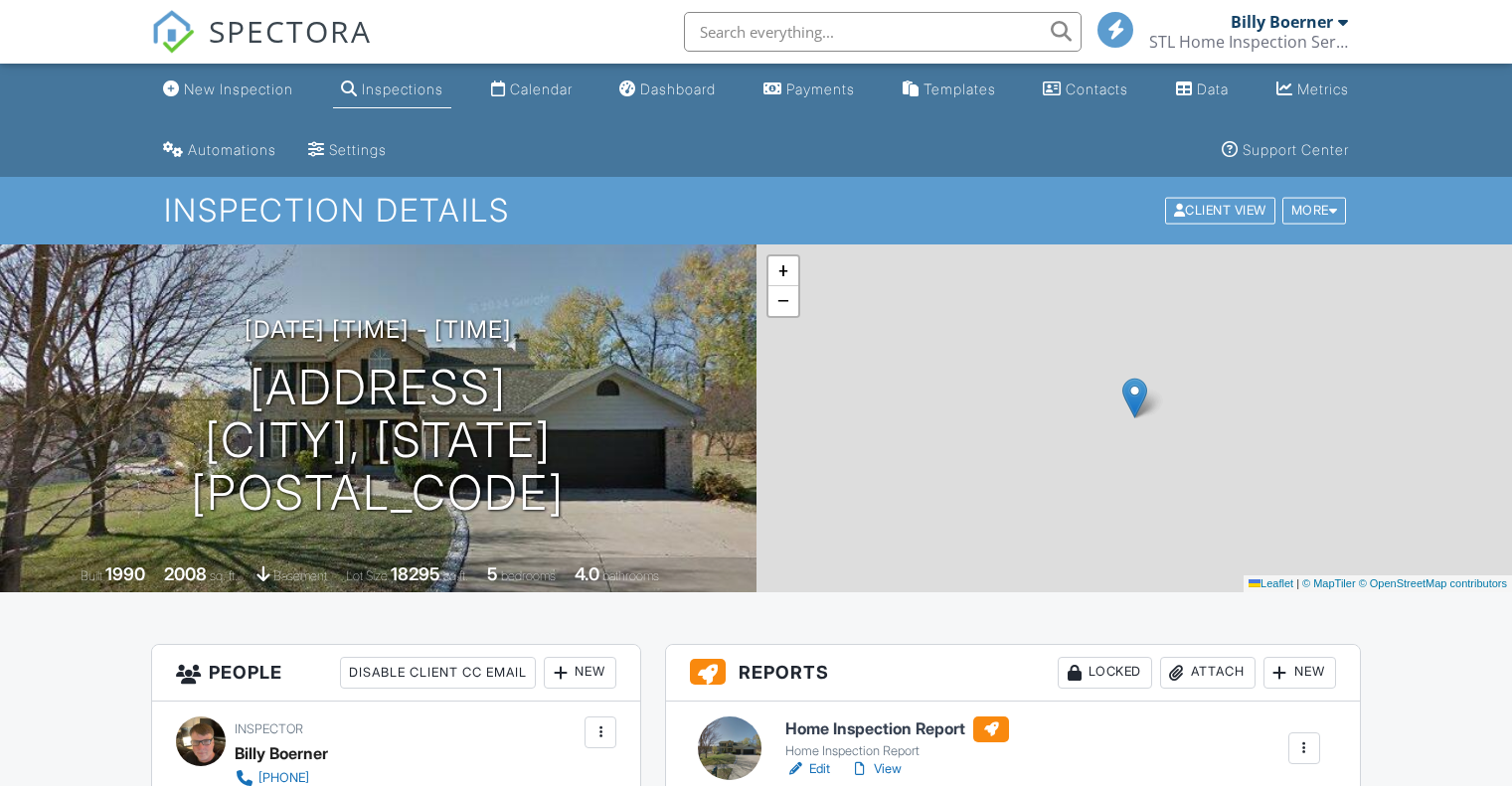 scroll, scrollTop: 735, scrollLeft: 0, axis: vertical 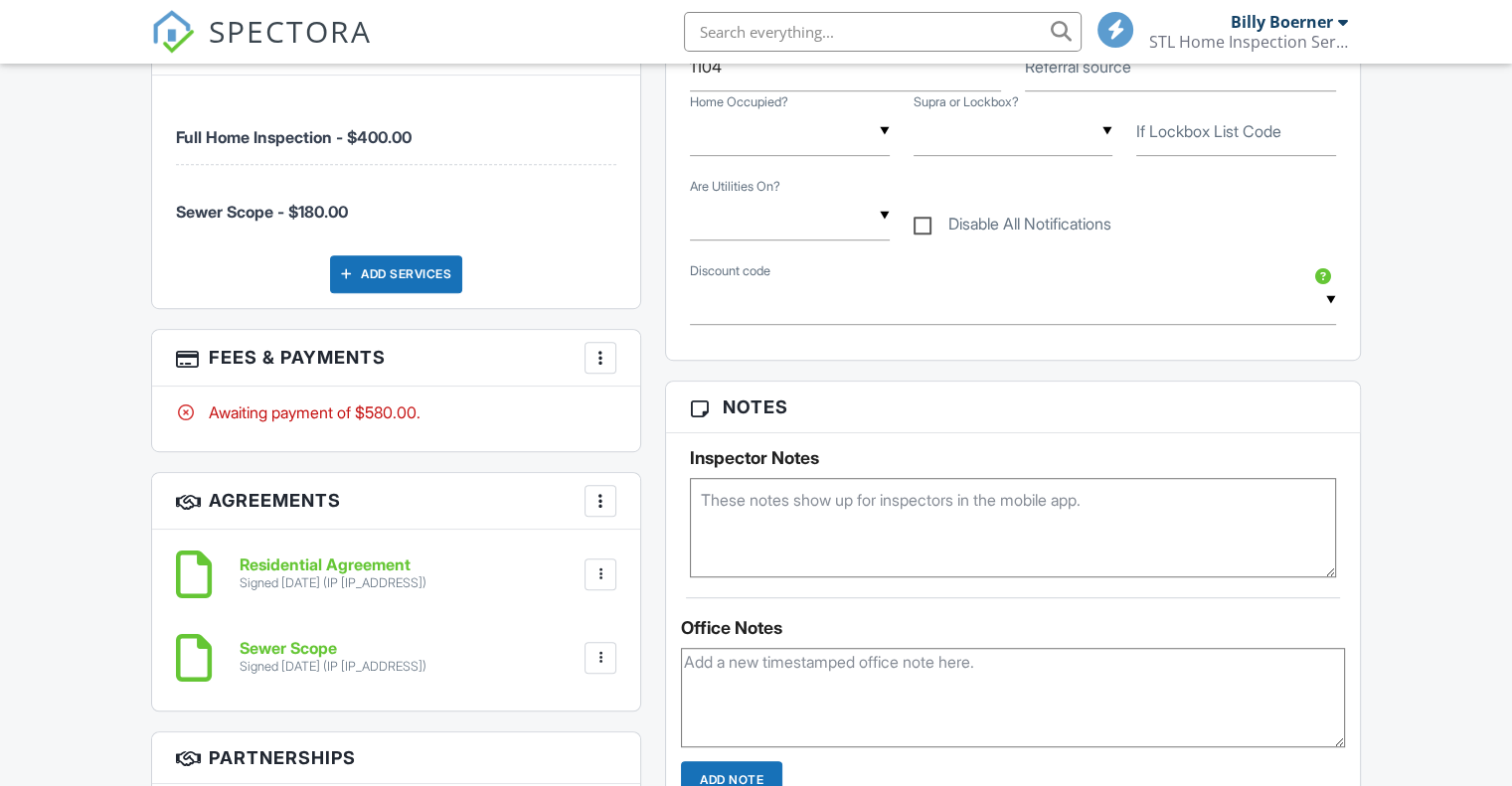 click at bounding box center [600, 358] 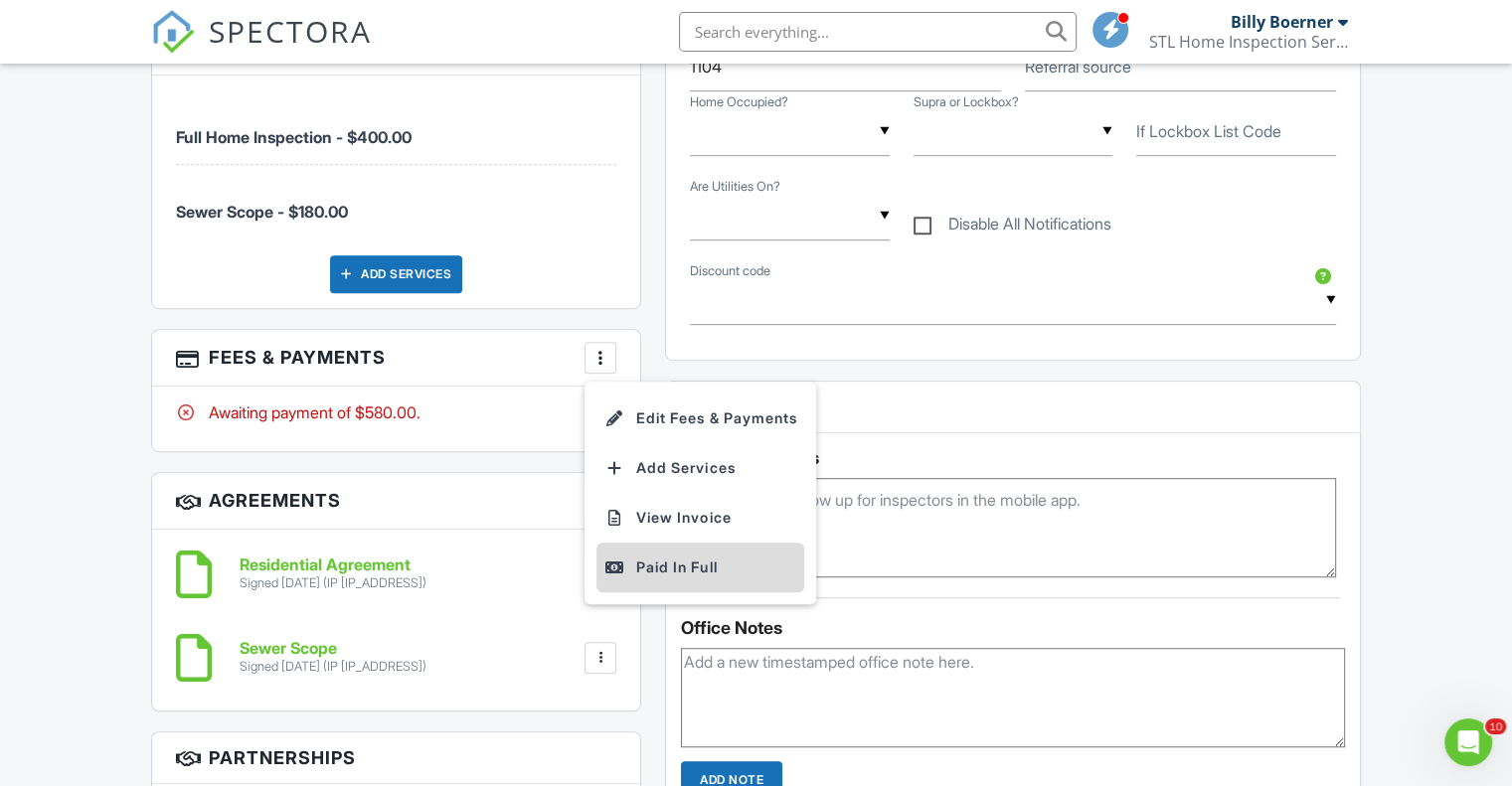 scroll, scrollTop: 0, scrollLeft: 0, axis: both 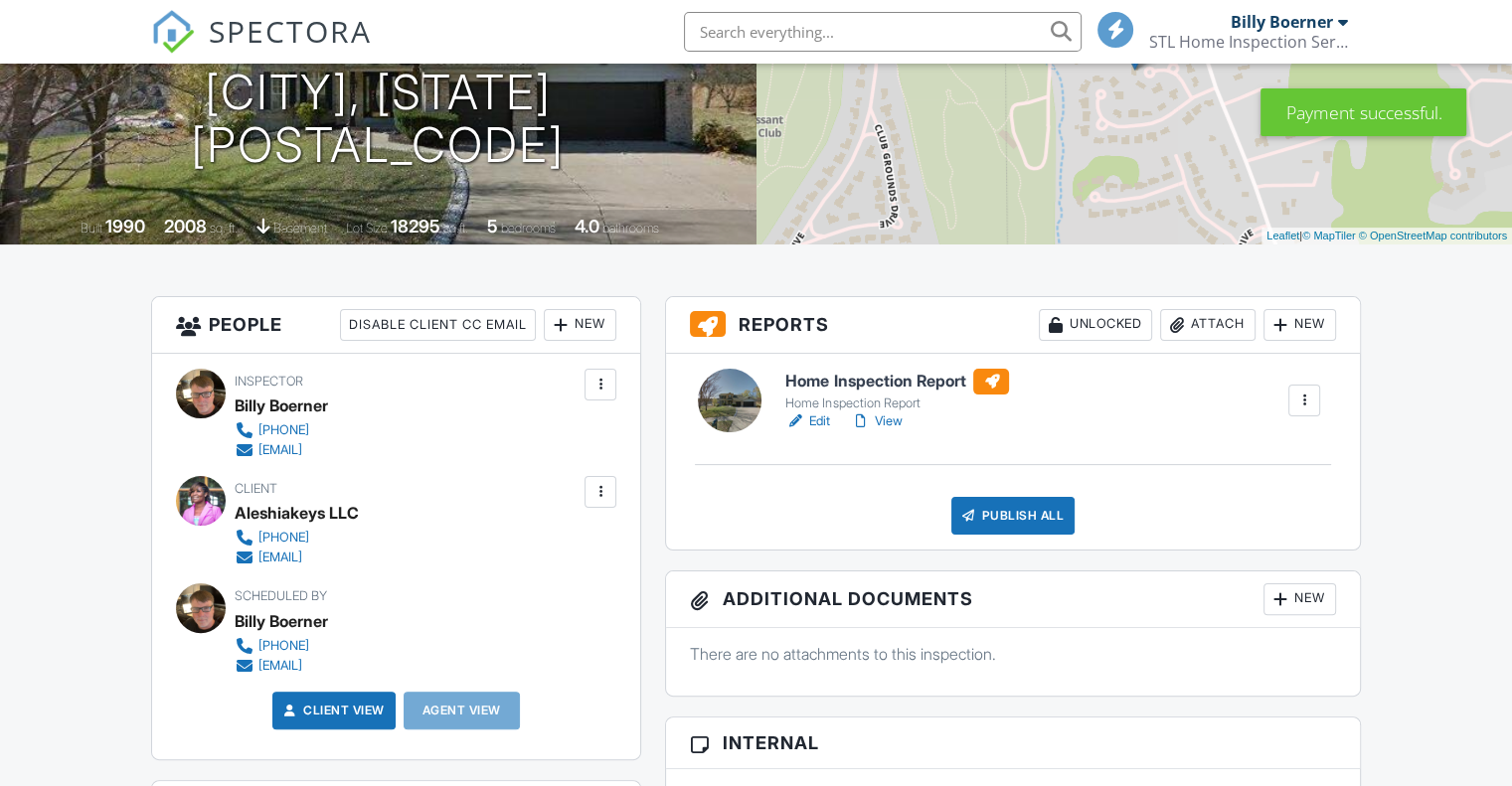 click on "View" at bounding box center [876, 421] 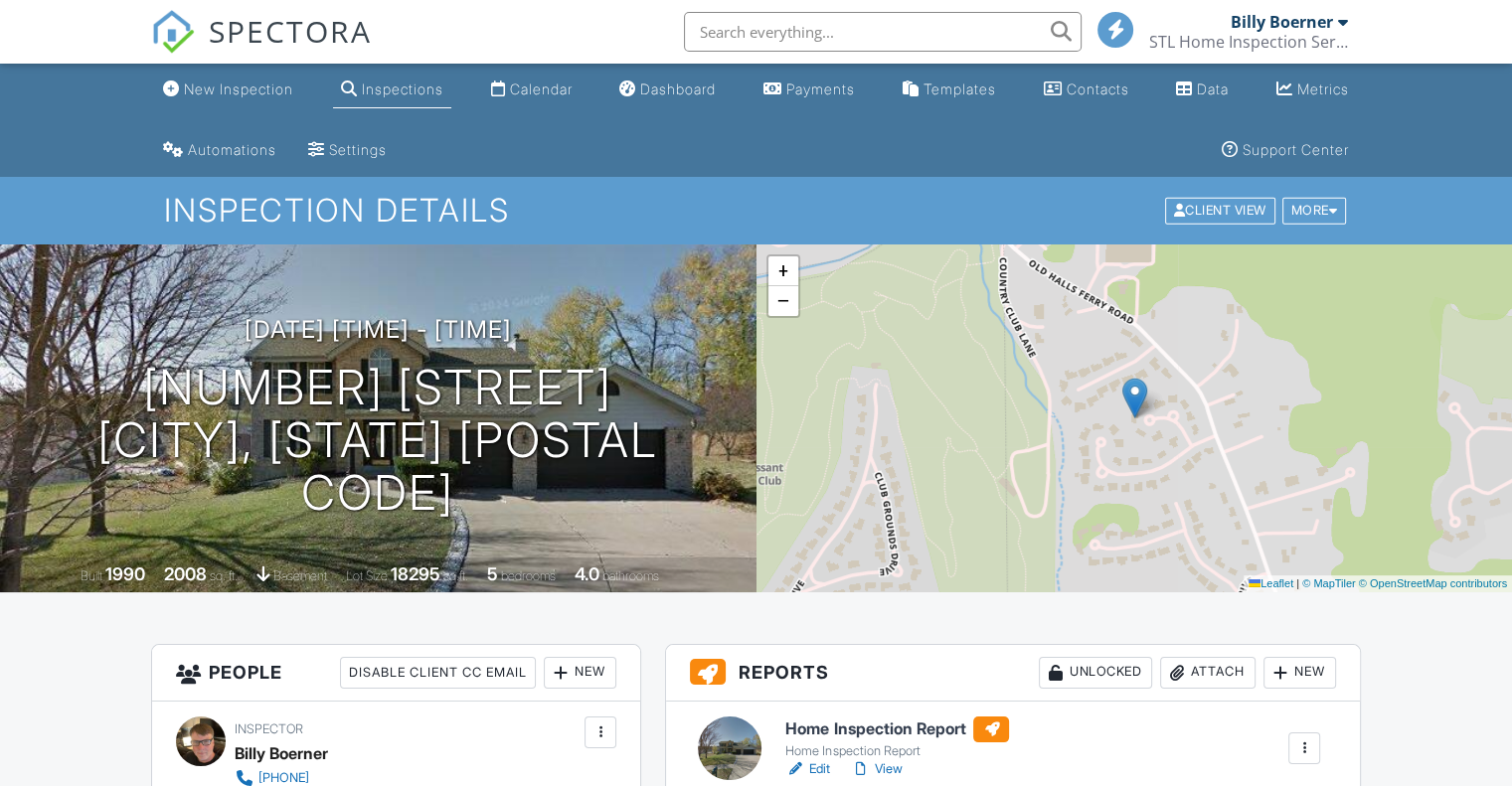 scroll, scrollTop: 206, scrollLeft: 0, axis: vertical 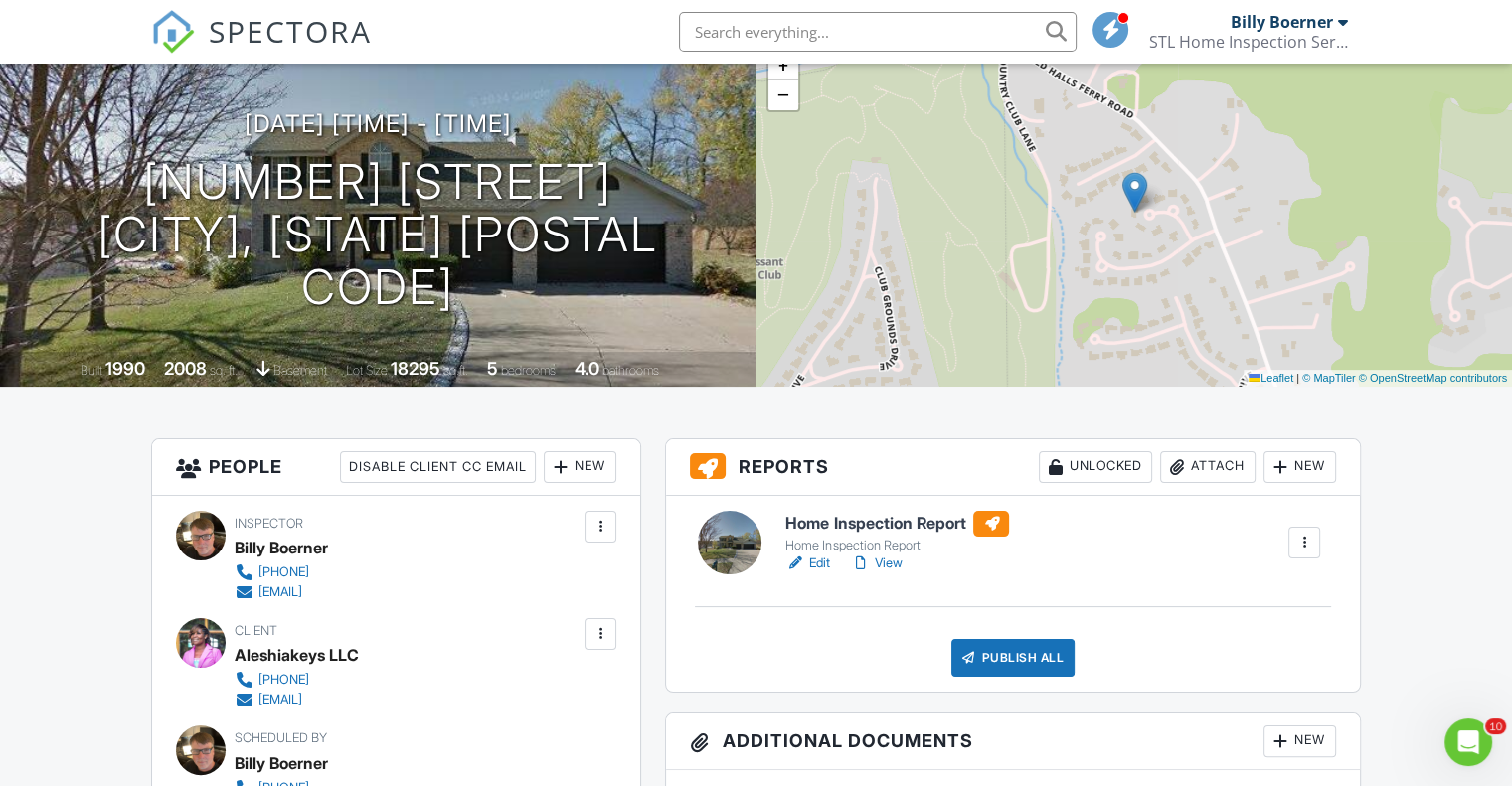 click on "View" at bounding box center [876, 563] 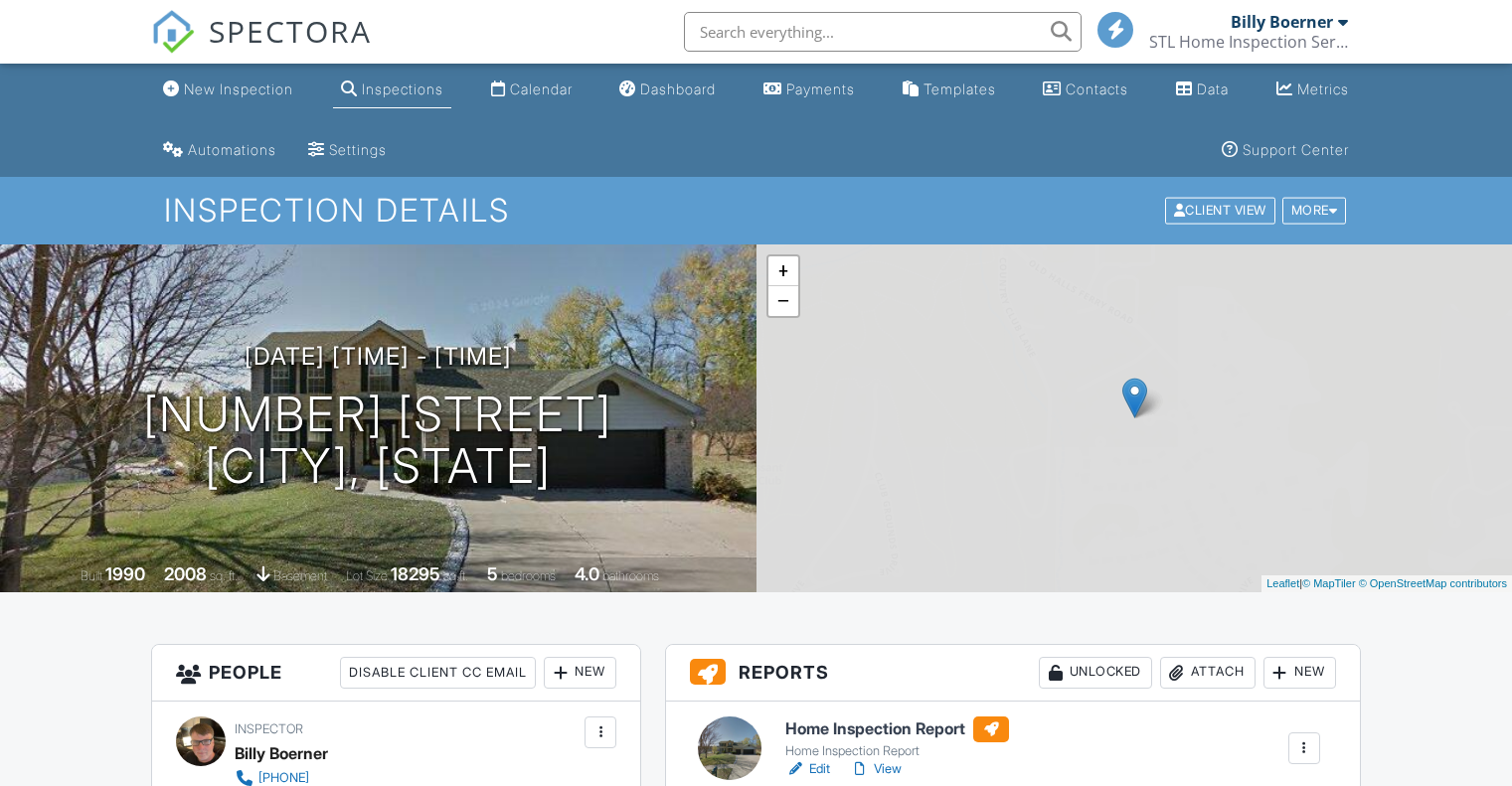 scroll, scrollTop: 187, scrollLeft: 0, axis: vertical 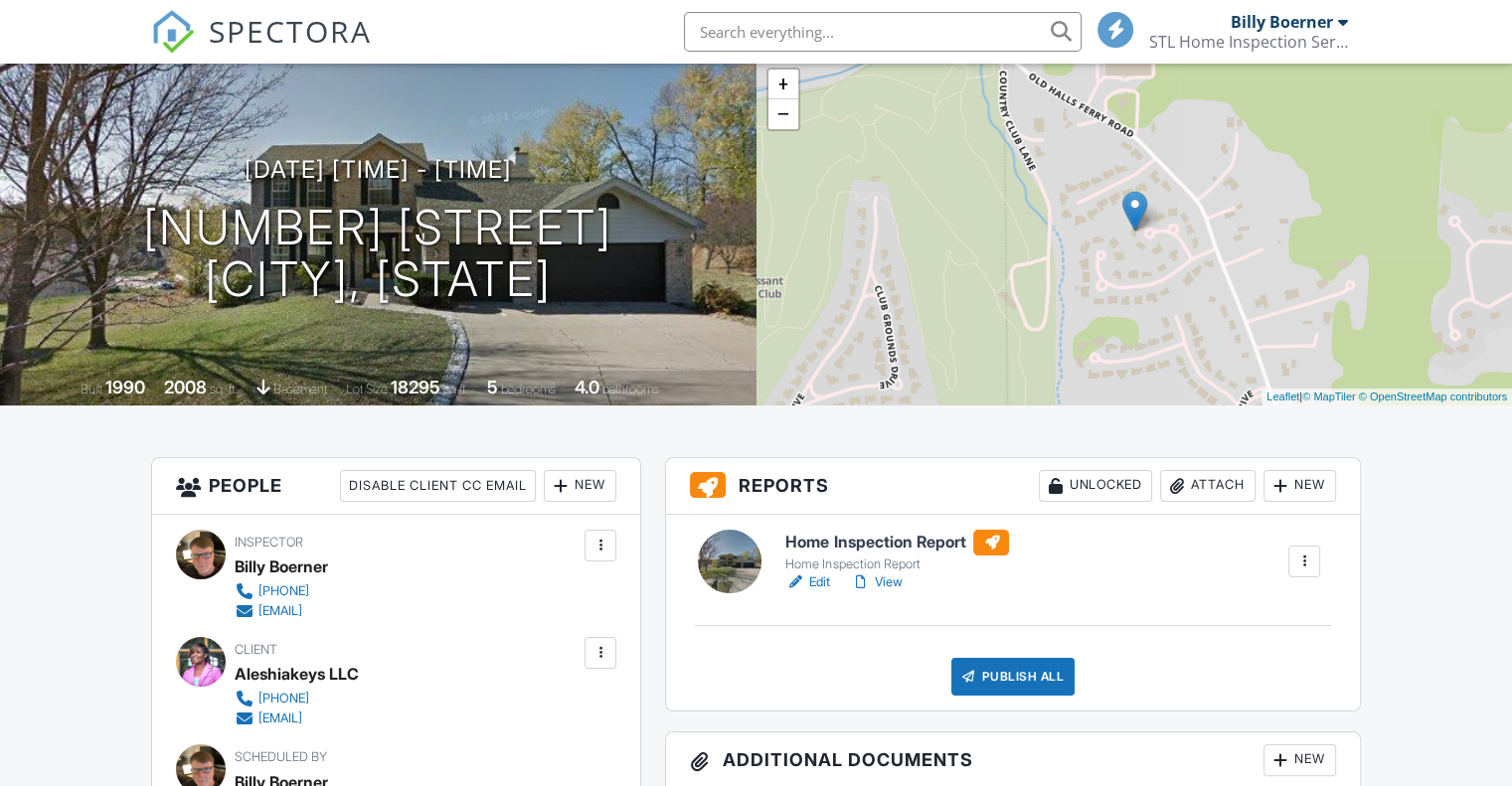 click on "View" at bounding box center (876, 582) 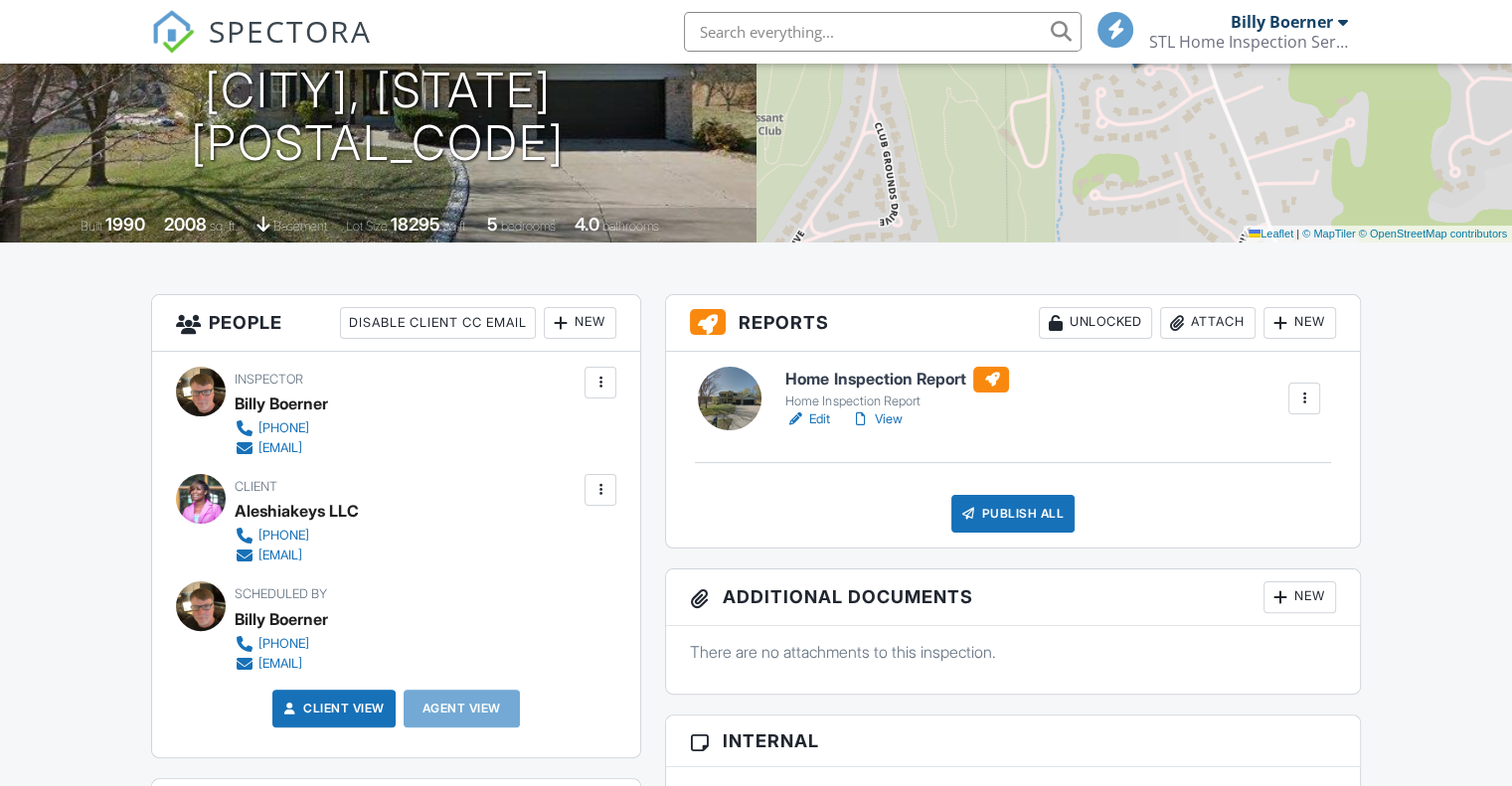 scroll, scrollTop: 350, scrollLeft: 0, axis: vertical 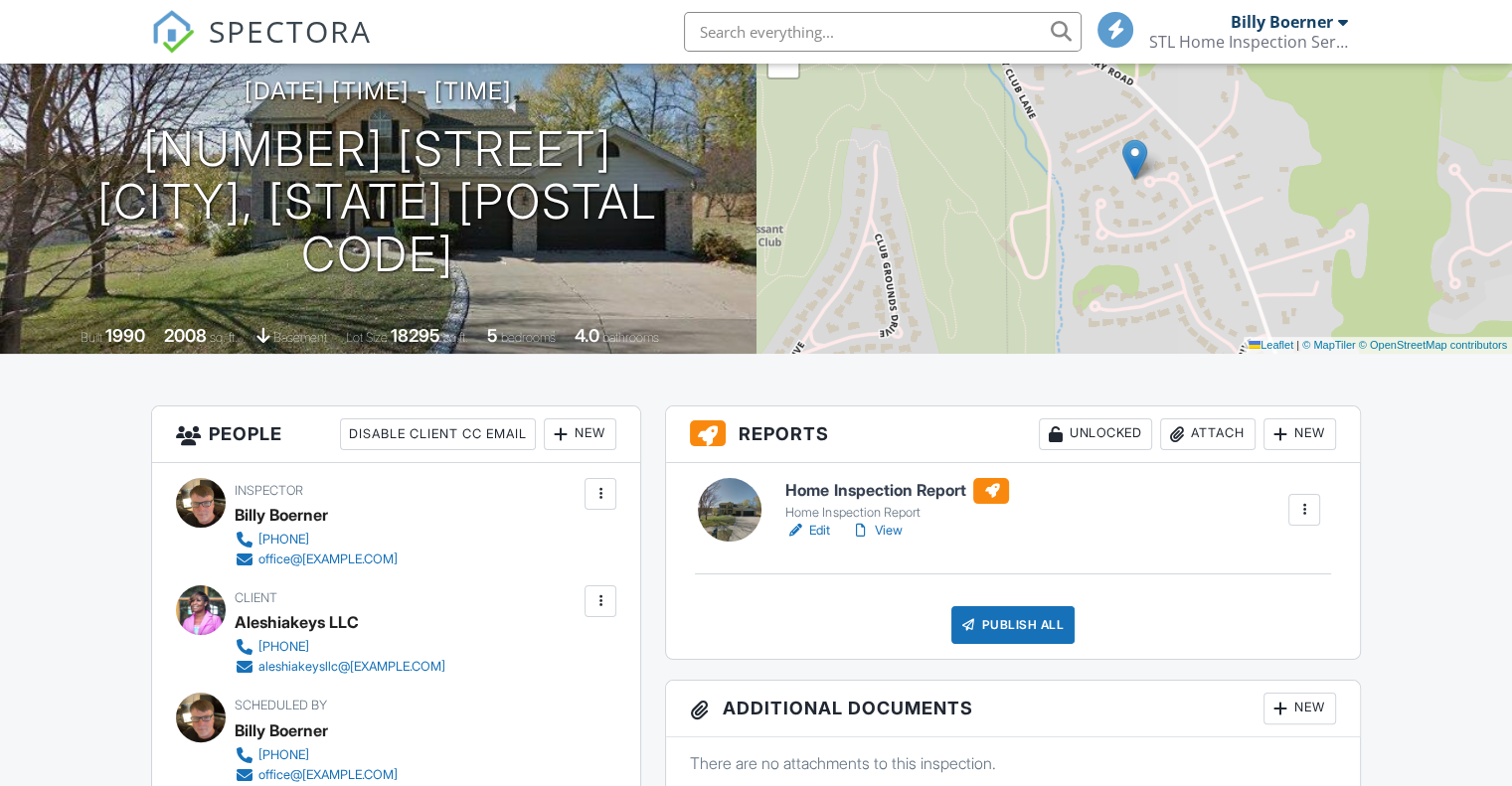 click on "View" at bounding box center (876, 531) 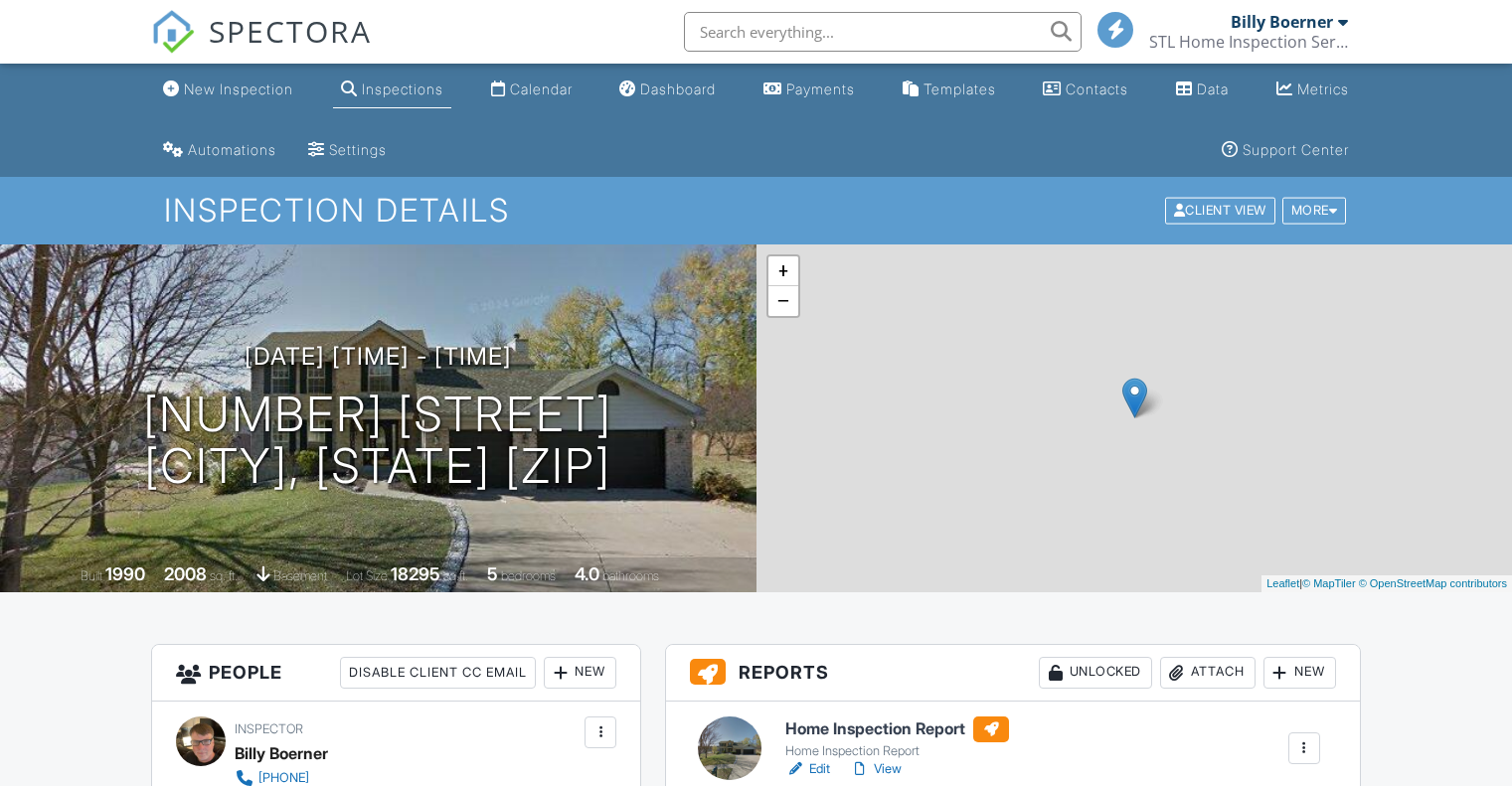 scroll, scrollTop: 0, scrollLeft: 0, axis: both 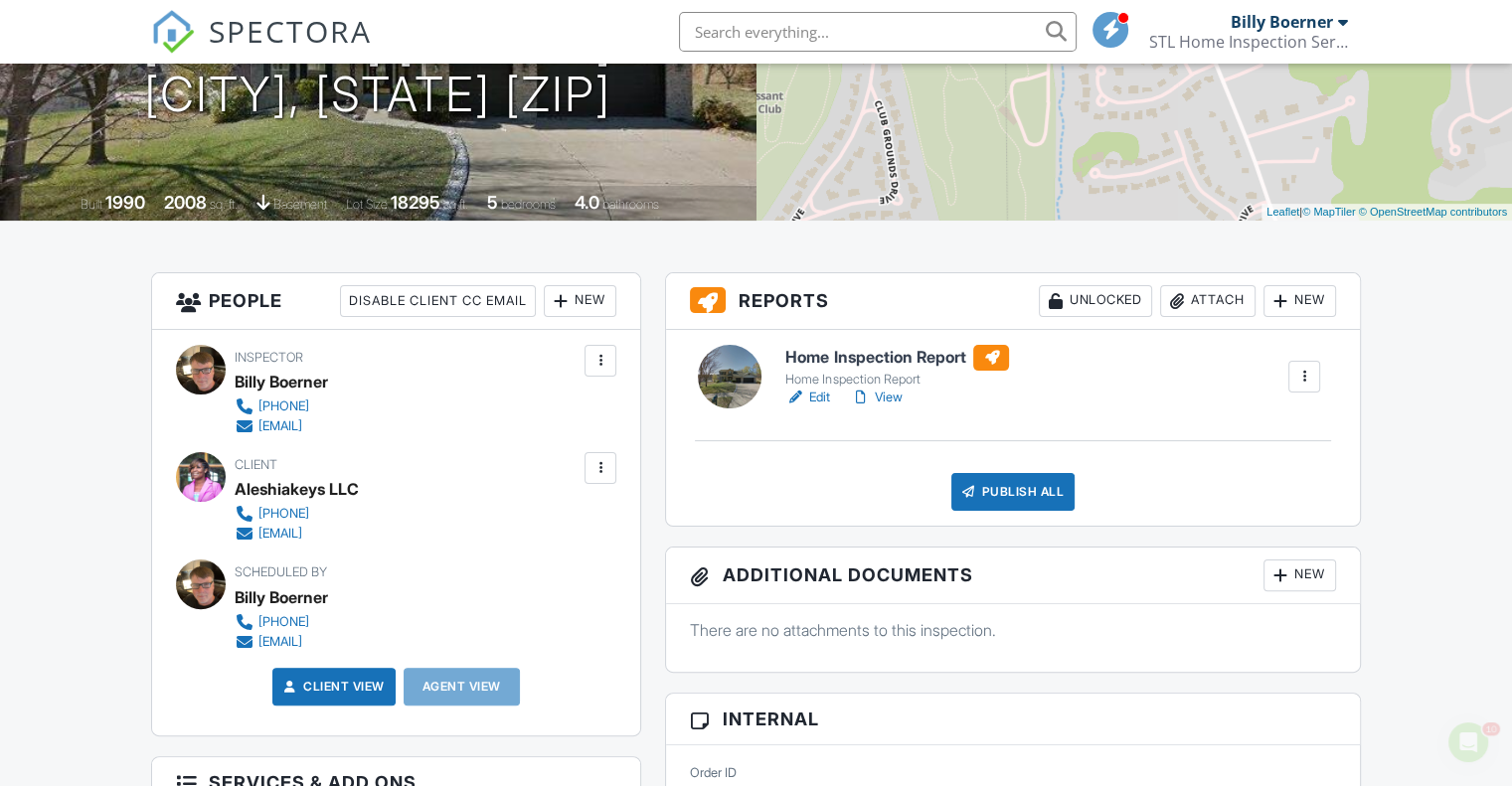 click on "View" at bounding box center [876, 397] 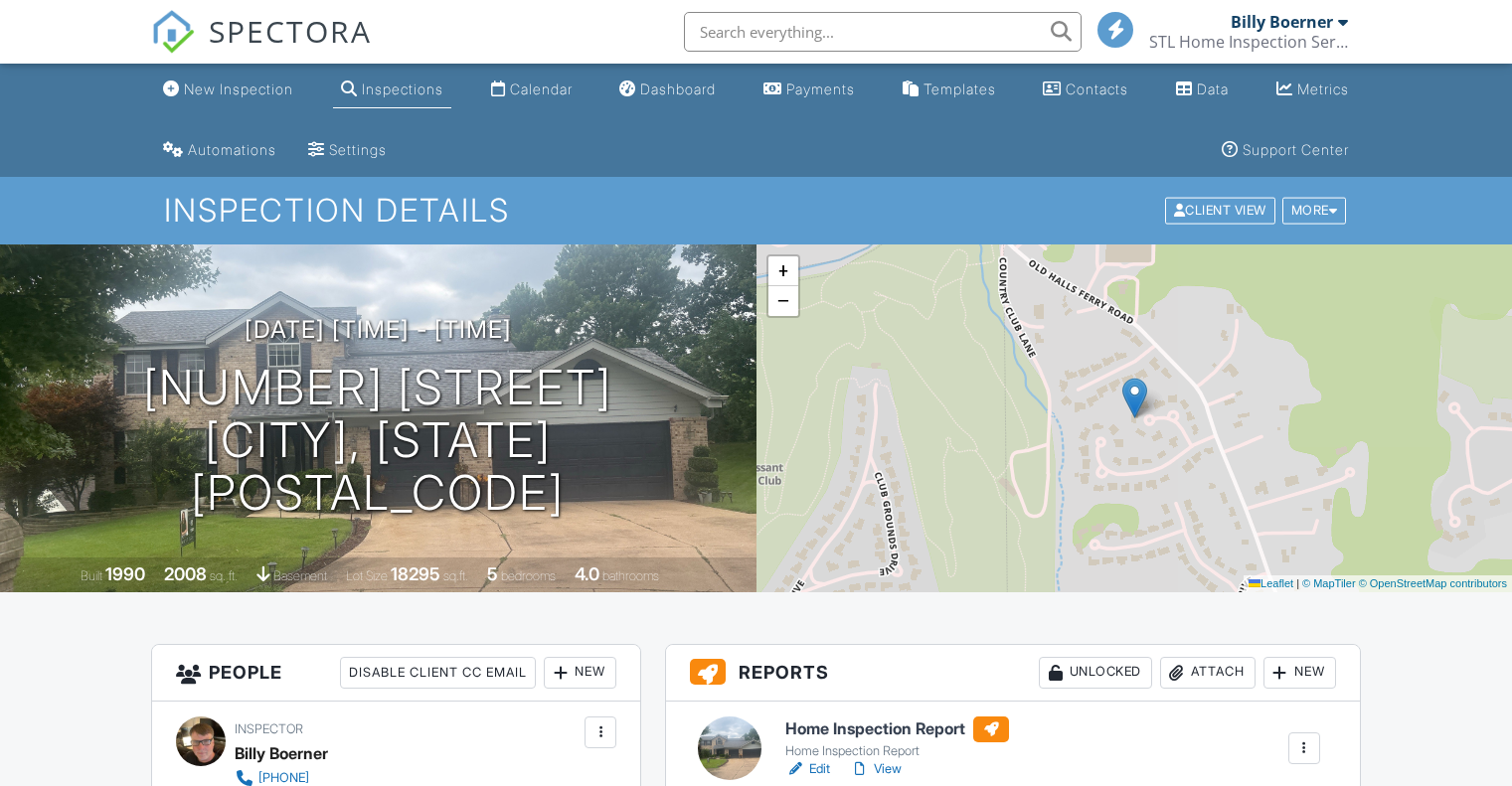 scroll, scrollTop: 0, scrollLeft: 0, axis: both 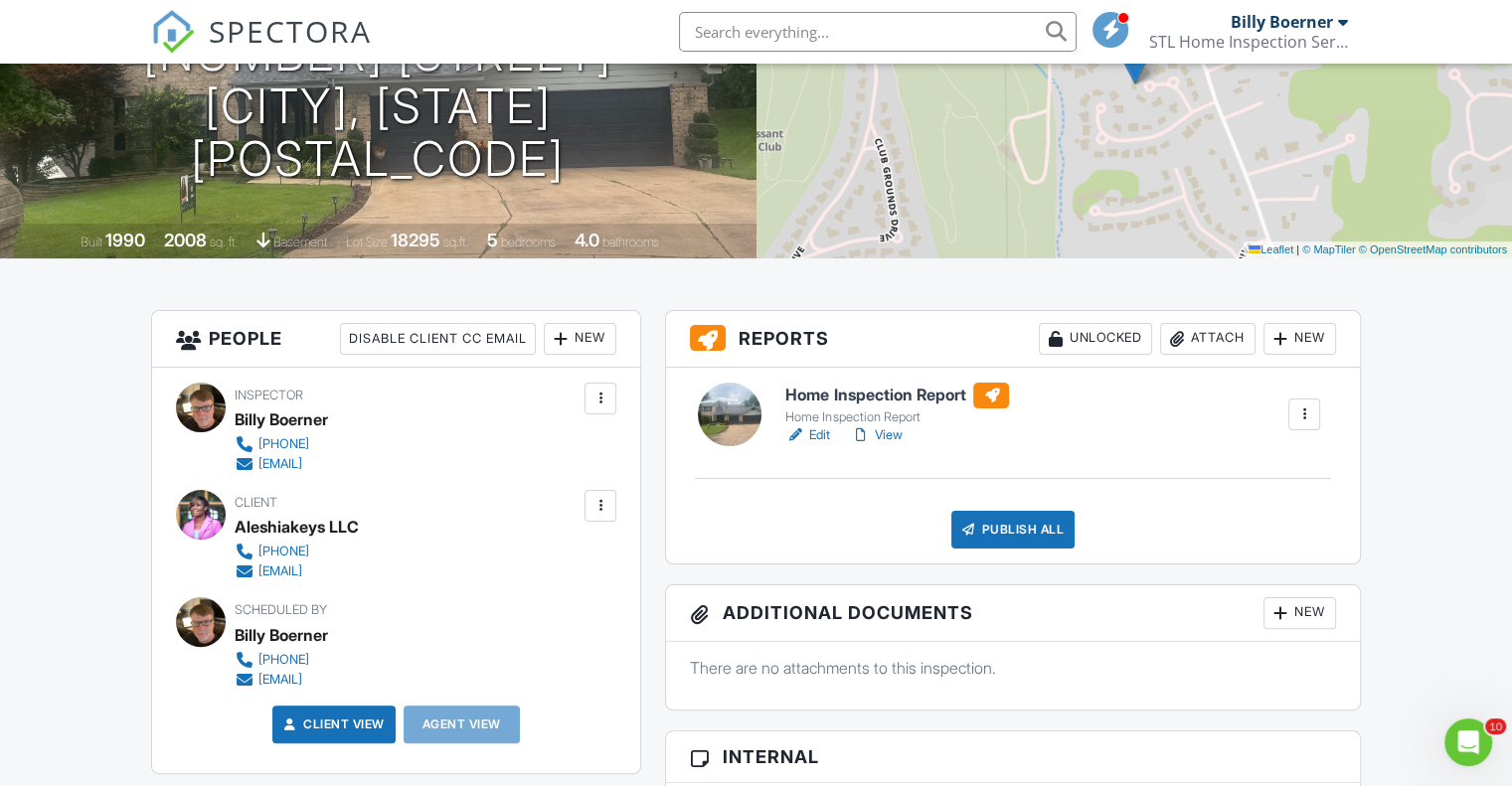 click on "View" at bounding box center [876, 435] 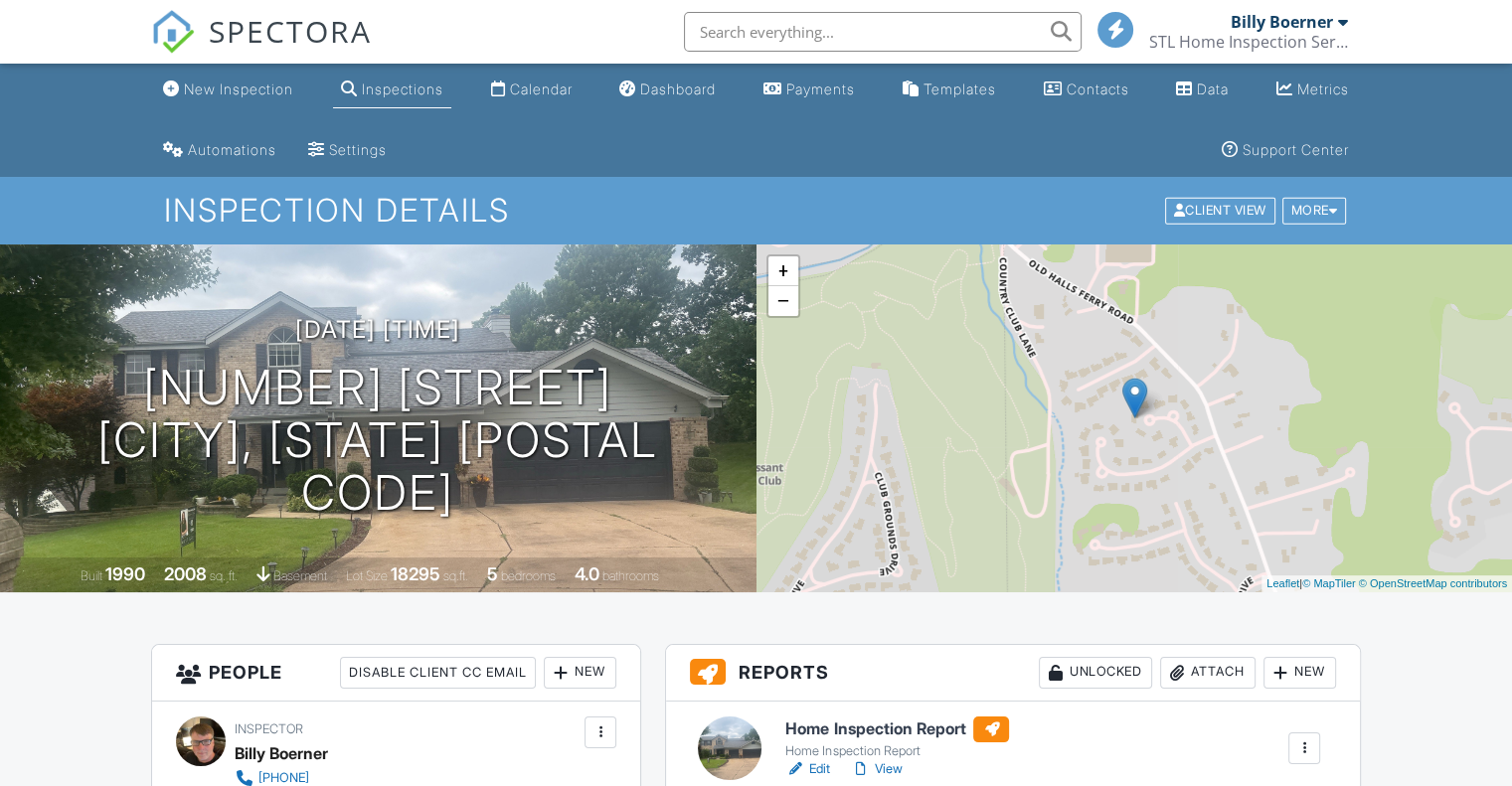 scroll, scrollTop: 346, scrollLeft: 0, axis: vertical 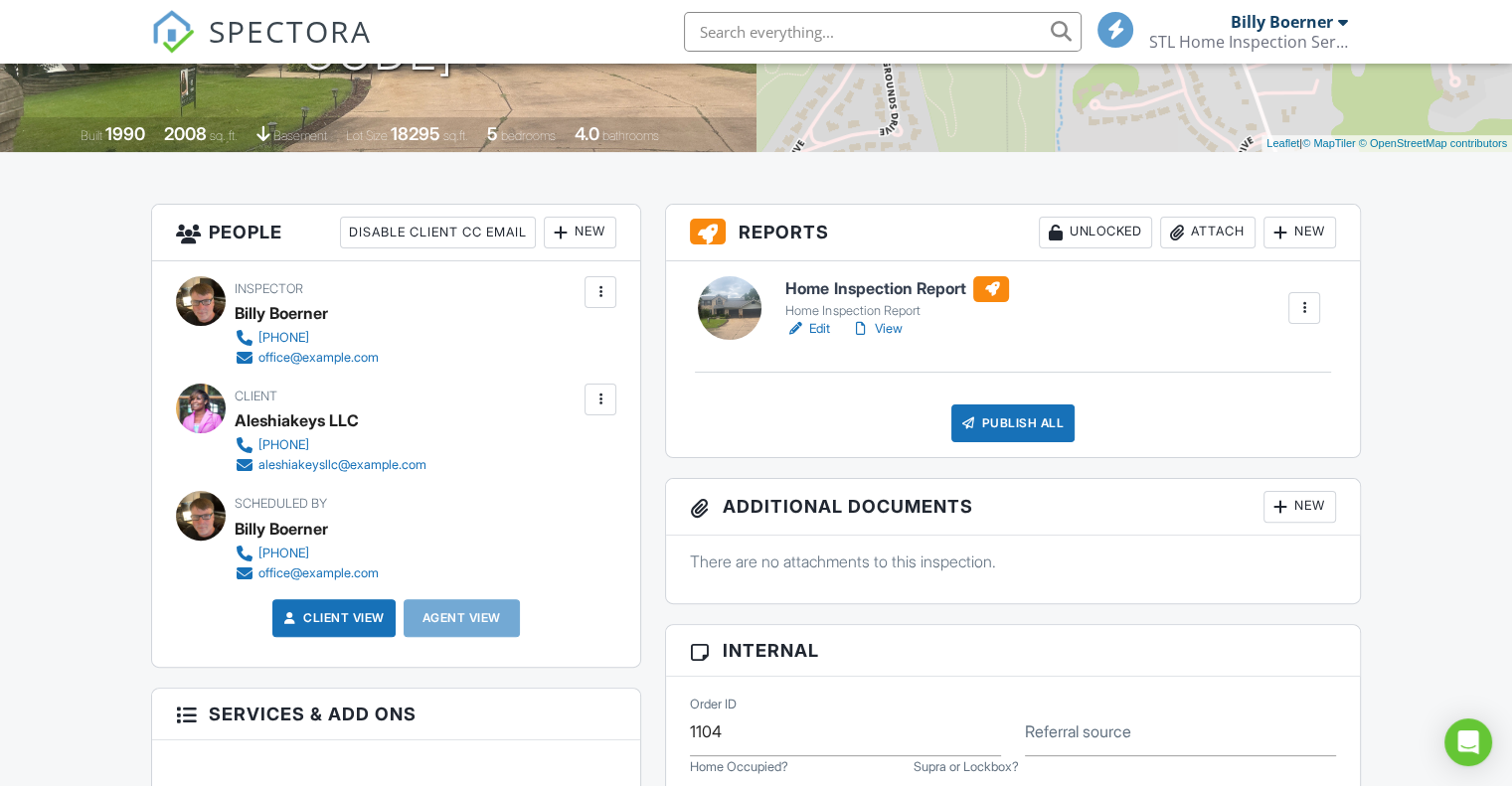 click on "Publish All" at bounding box center (1013, 423) 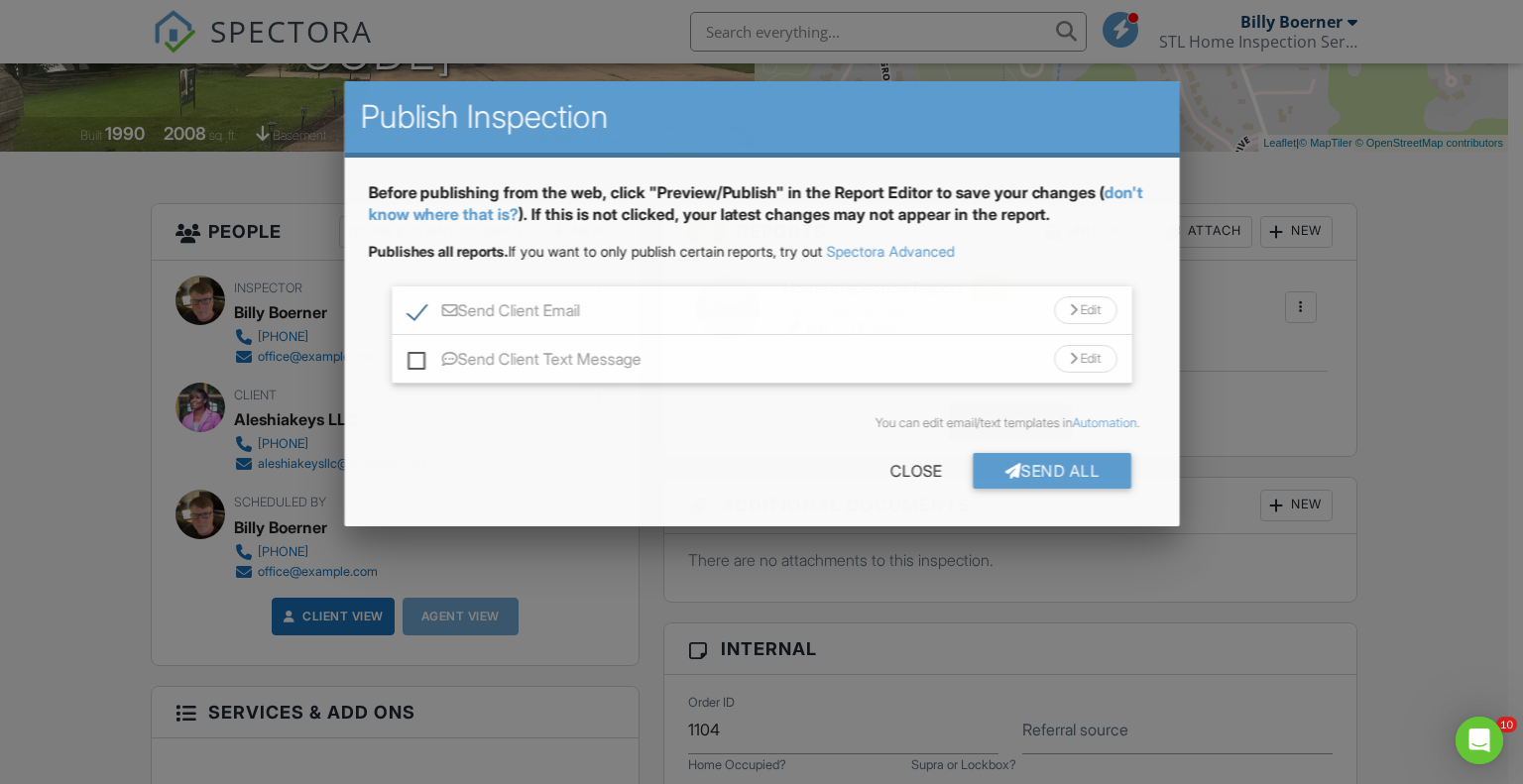 scroll, scrollTop: 0, scrollLeft: 0, axis: both 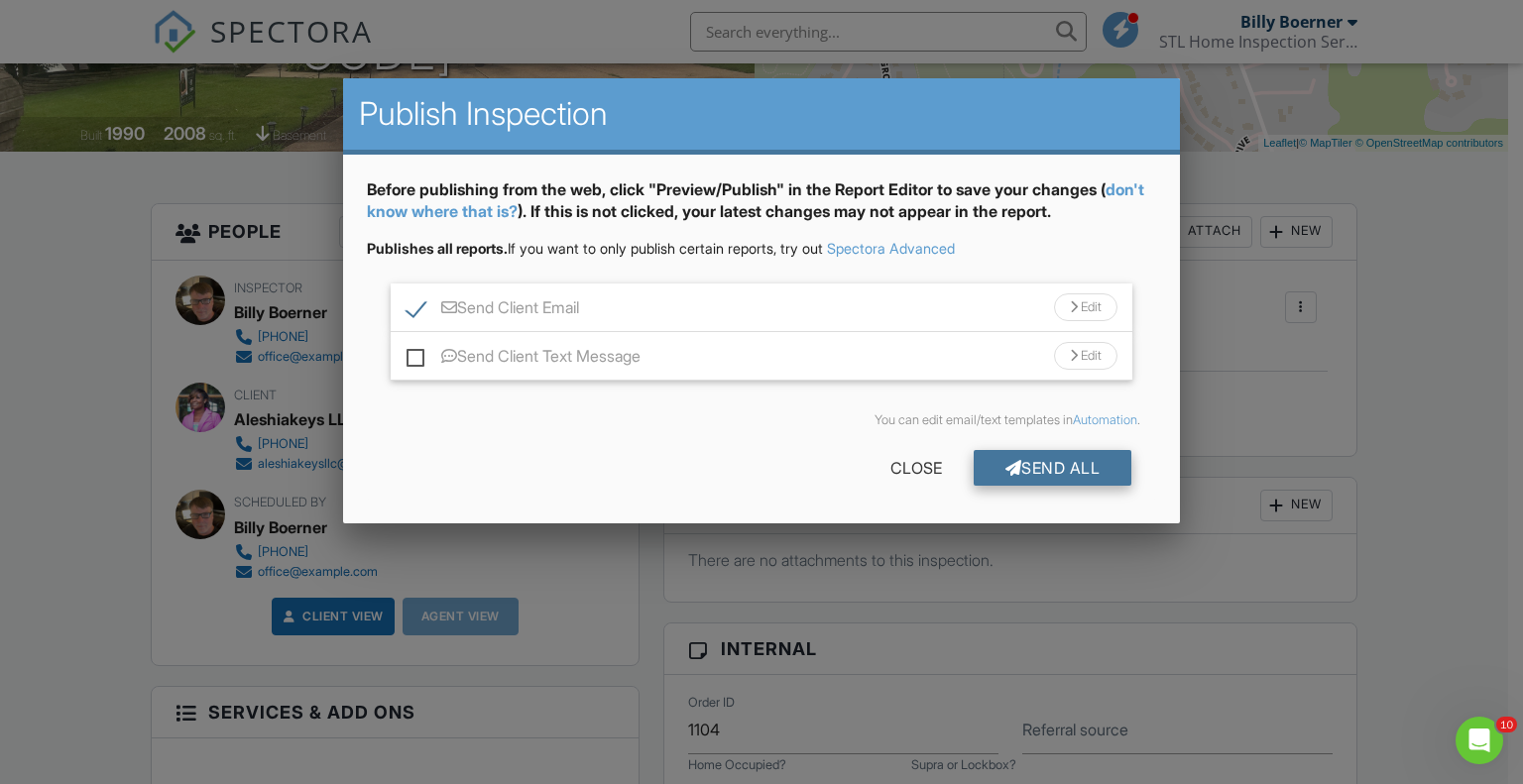 click on "Send All" at bounding box center [1053, 468] 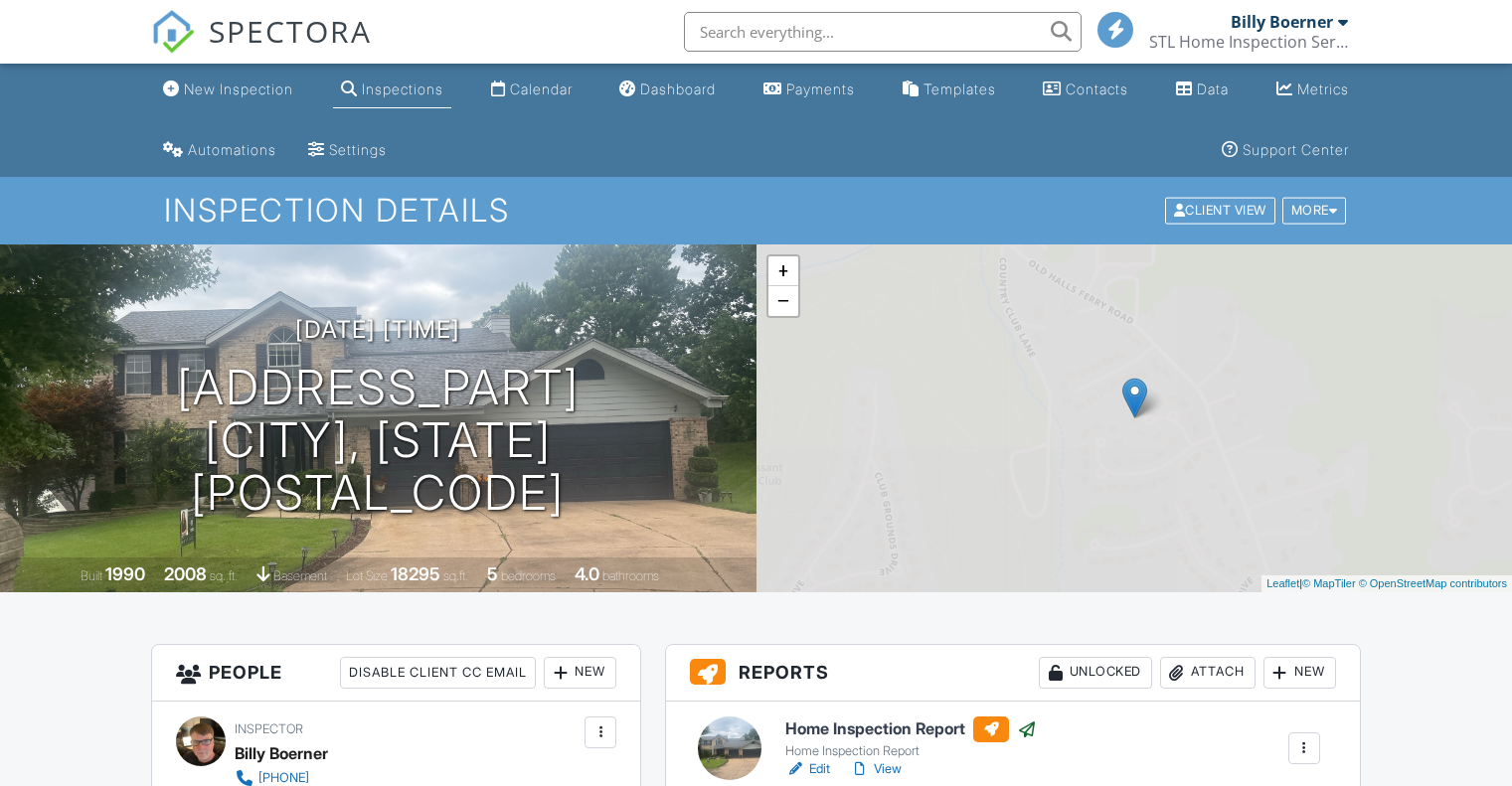 scroll, scrollTop: 442, scrollLeft: 0, axis: vertical 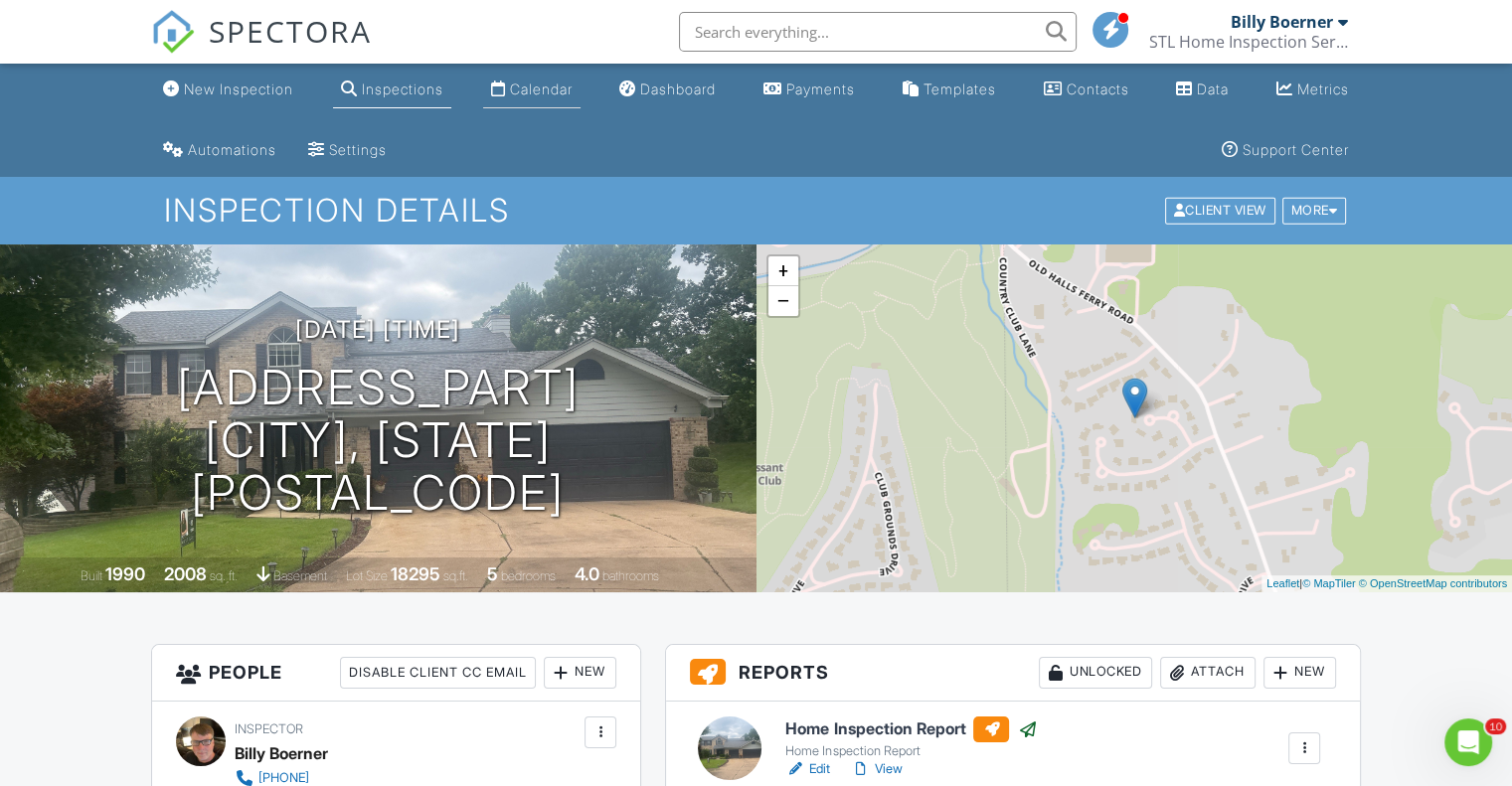 click on "Calendar" at bounding box center [532, 89] 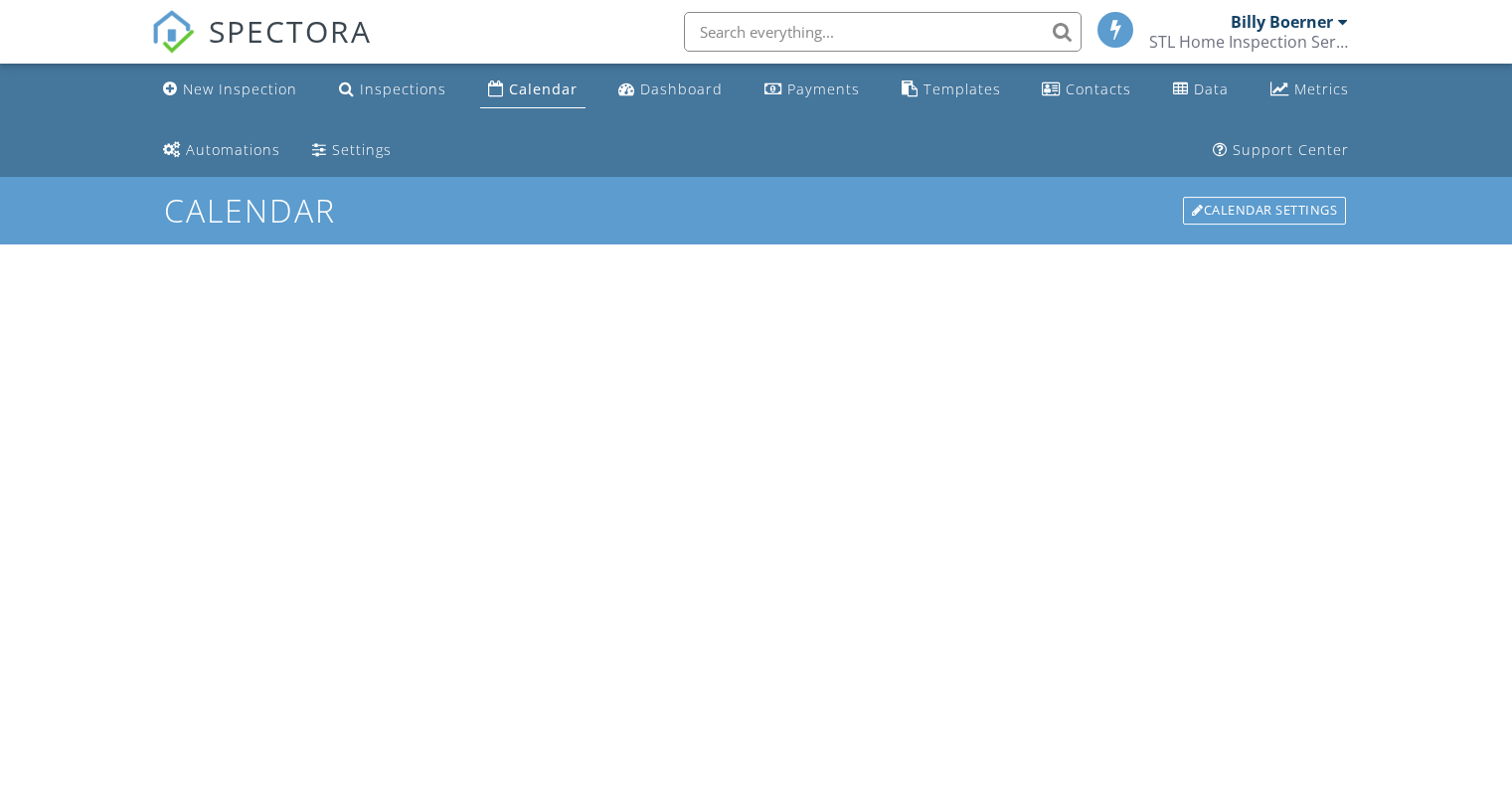 scroll, scrollTop: 0, scrollLeft: 0, axis: both 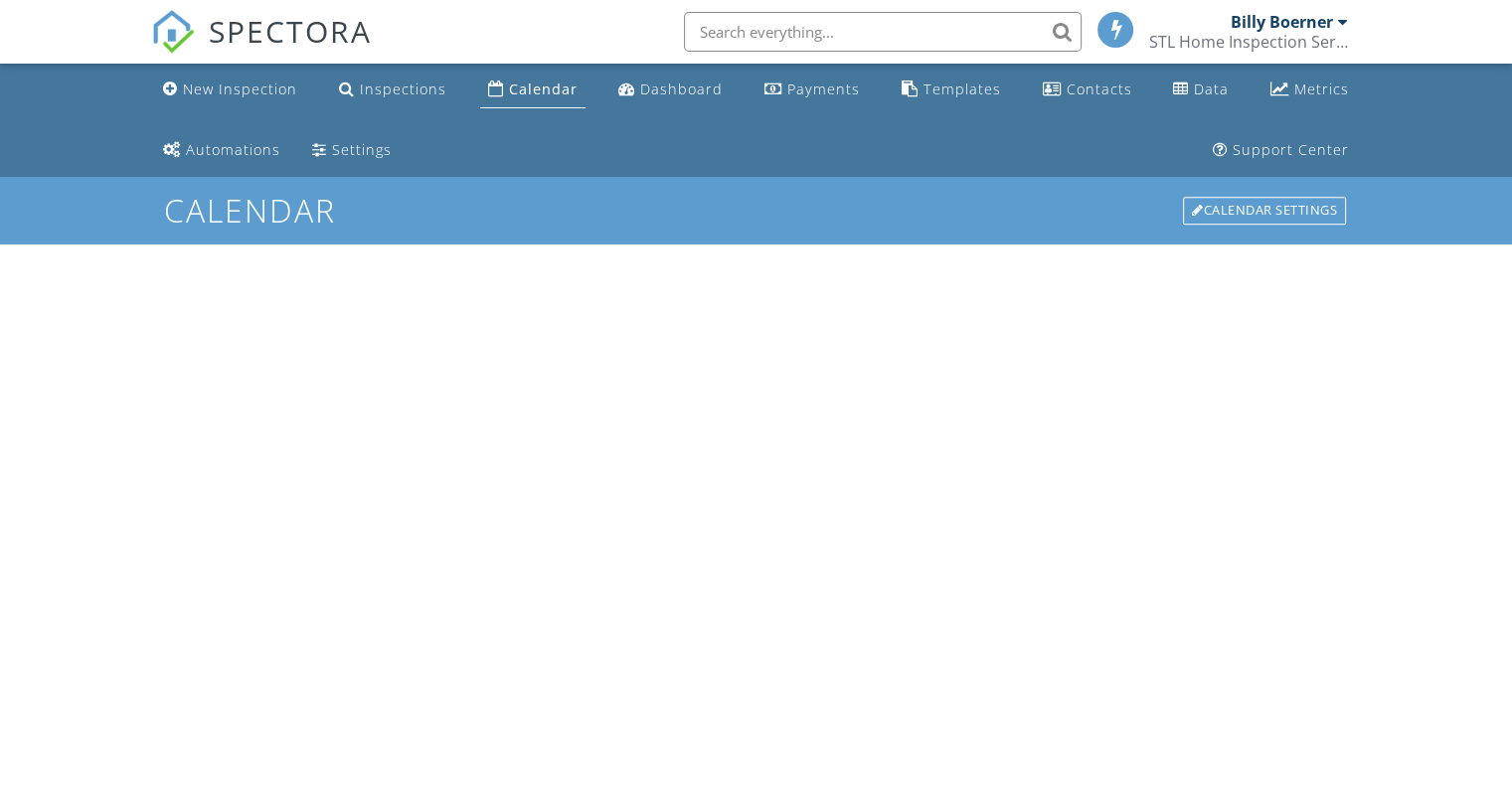 click on "Calendar" at bounding box center (543, 88) 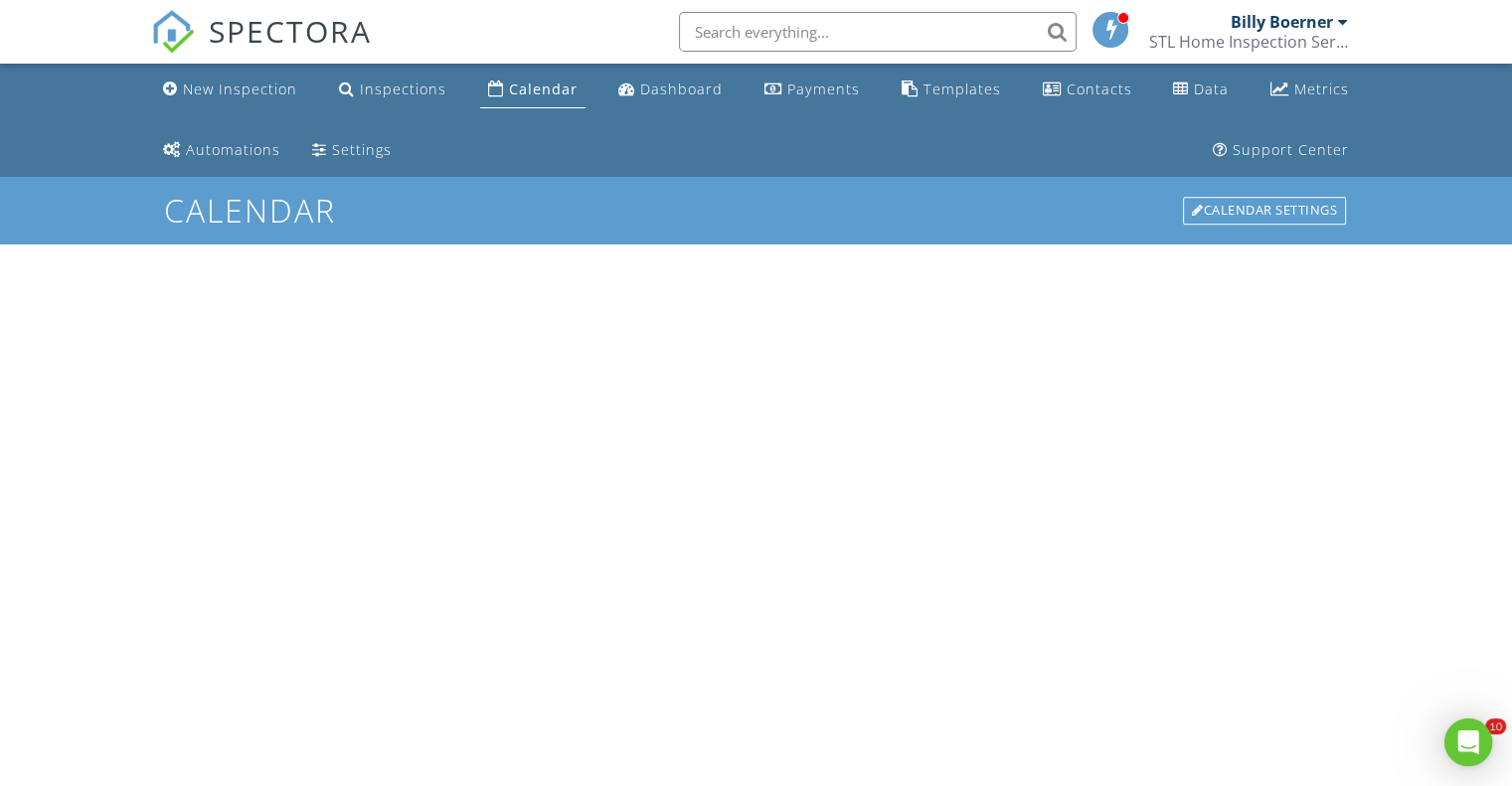 scroll, scrollTop: 0, scrollLeft: 0, axis: both 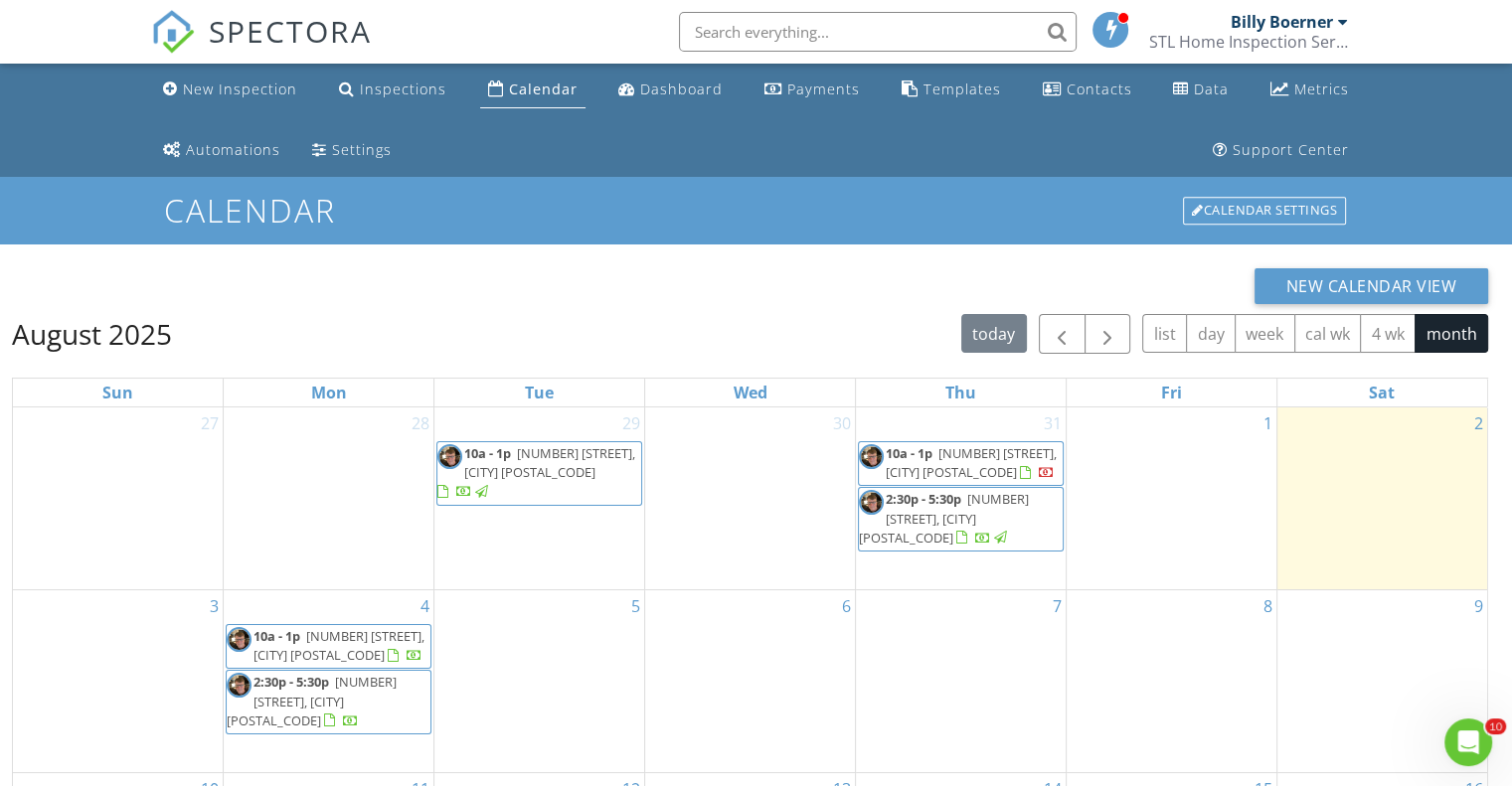 click on "[NUMBER] [STREET], [CITY] [POSTAL_CODE]" at bounding box center [971, 462] 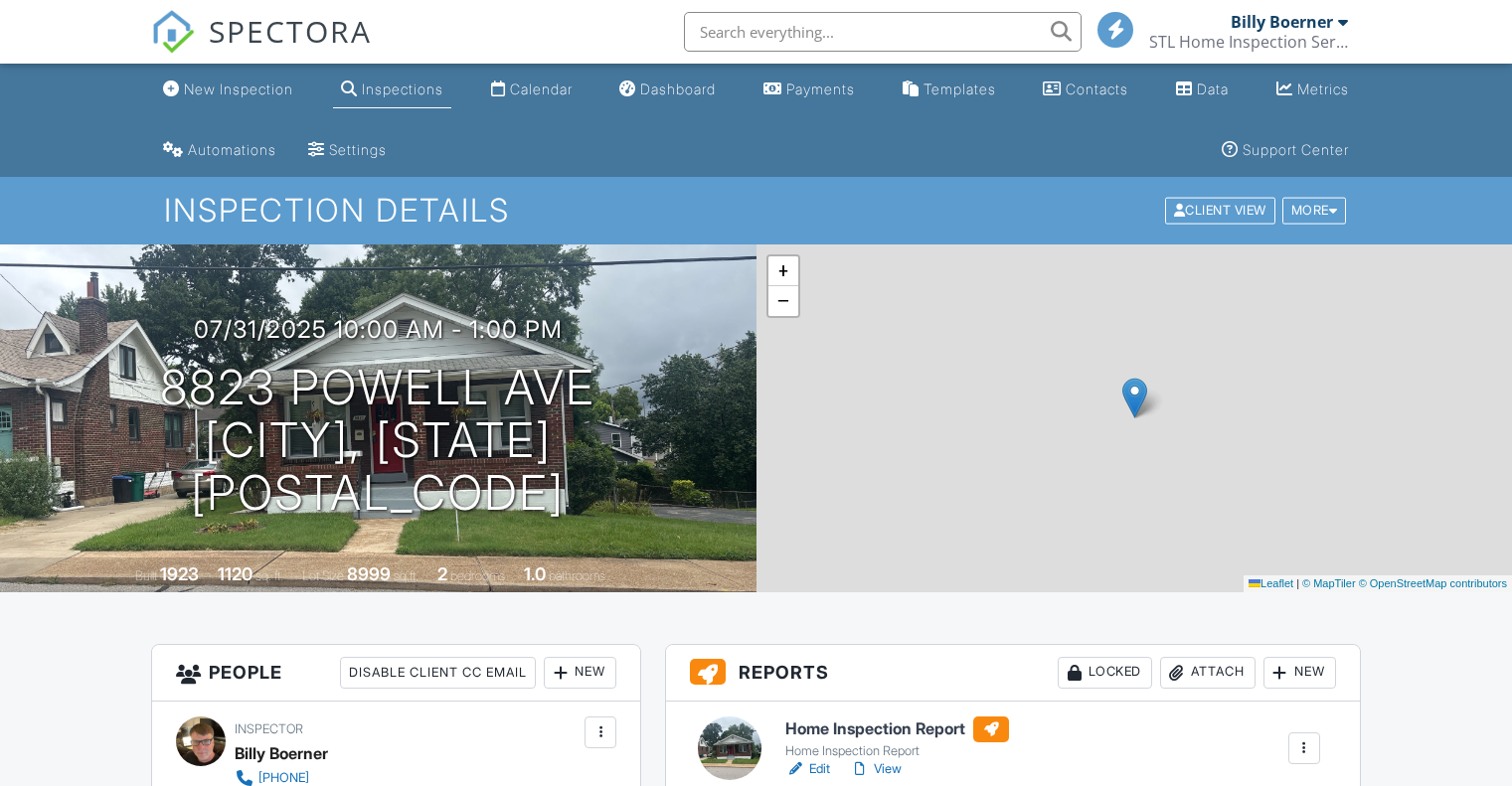 scroll, scrollTop: 457, scrollLeft: 0, axis: vertical 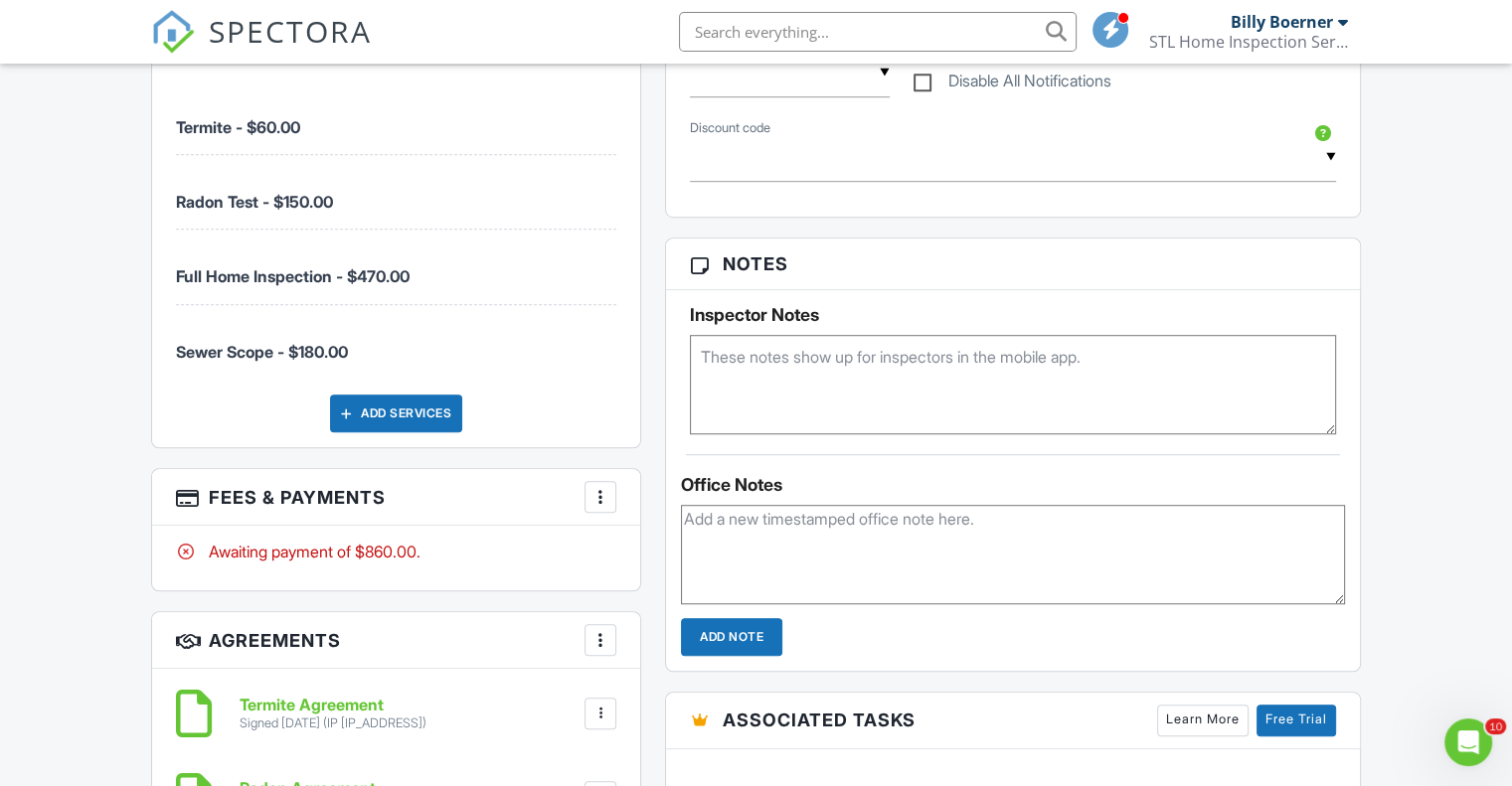 click on "More" at bounding box center (600, 497) 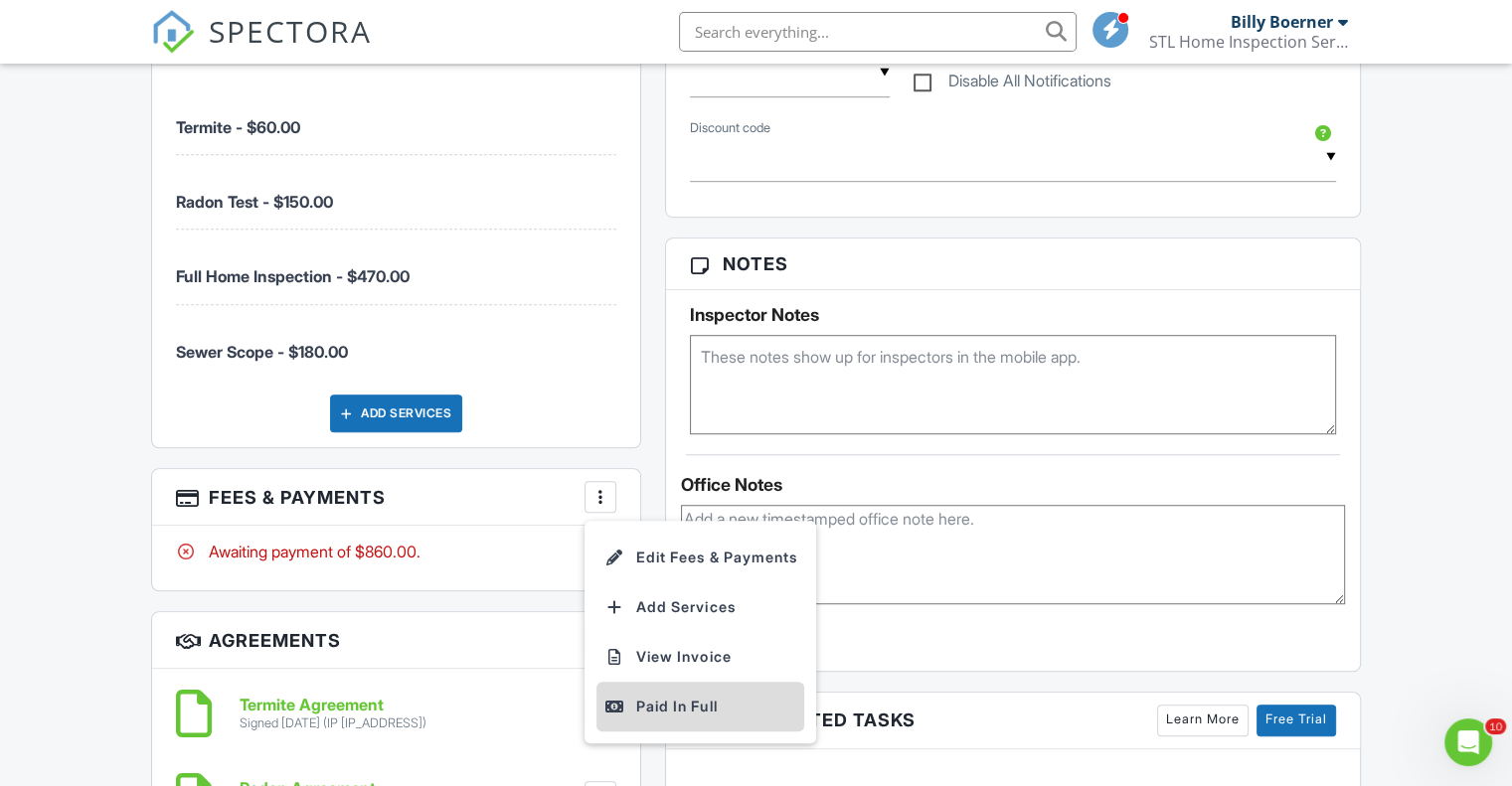 click on "Paid In Full" at bounding box center (700, 707) 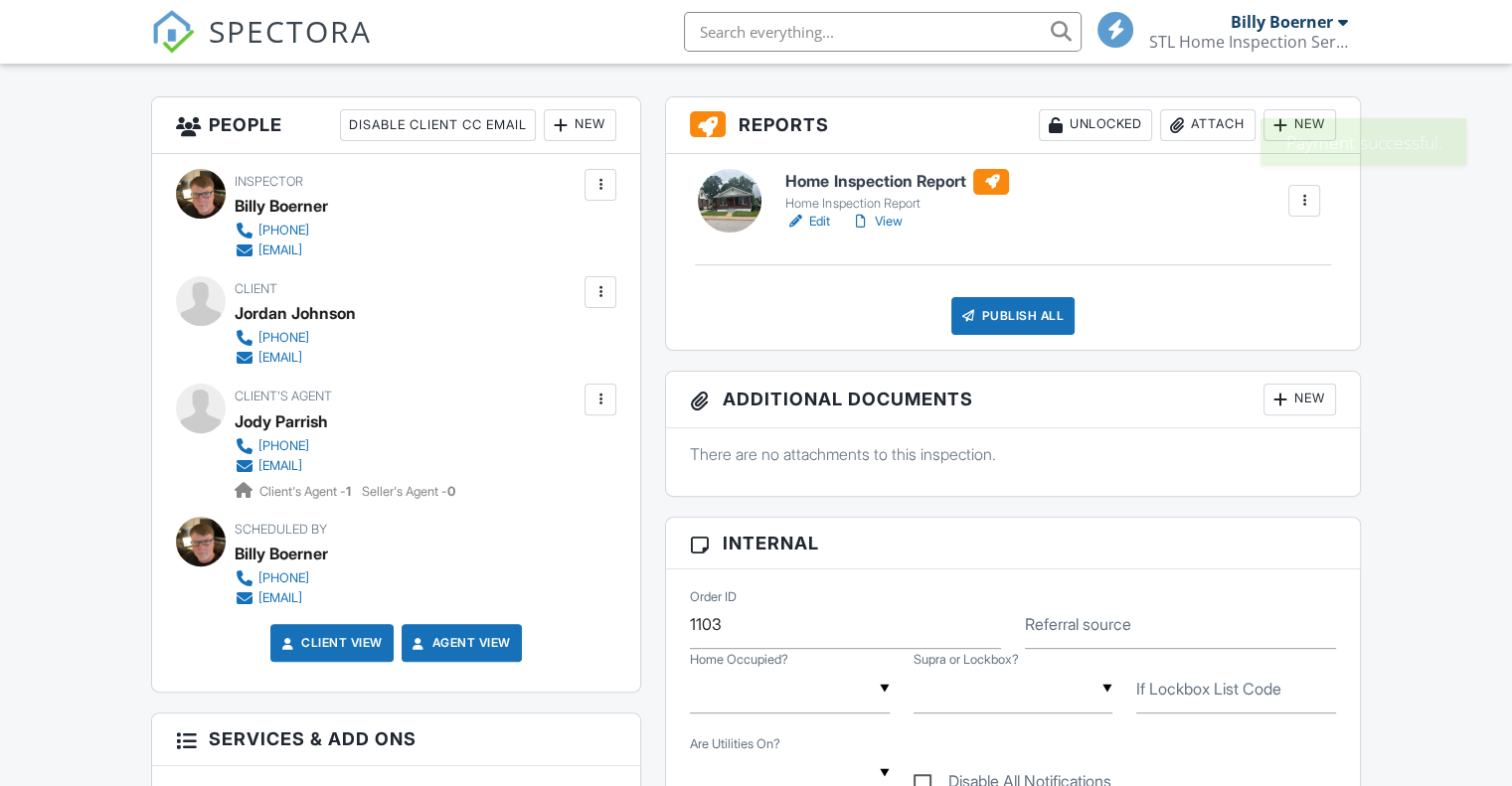 scroll, scrollTop: 0, scrollLeft: 0, axis: both 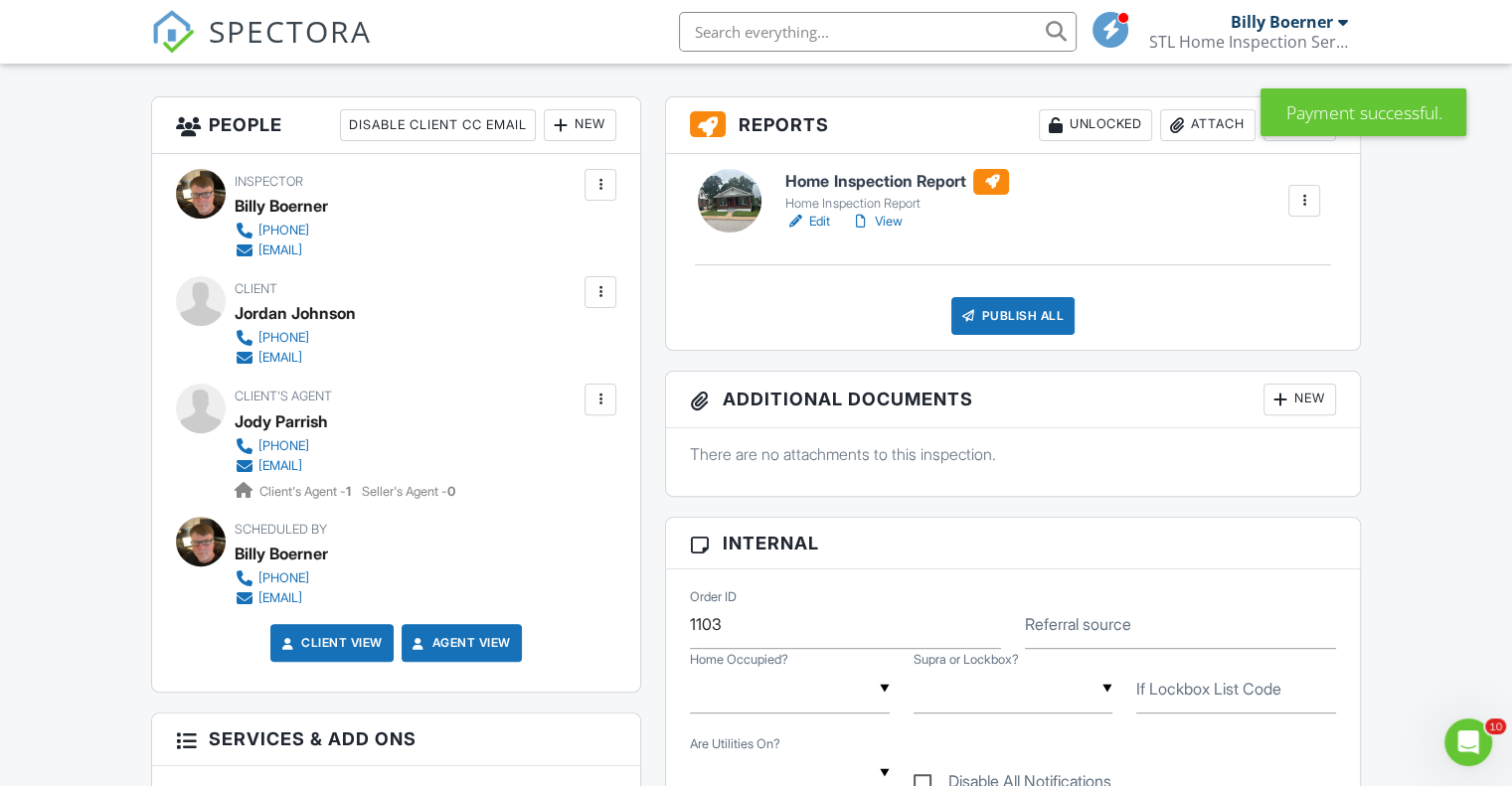 click on "View" at bounding box center (876, 222) 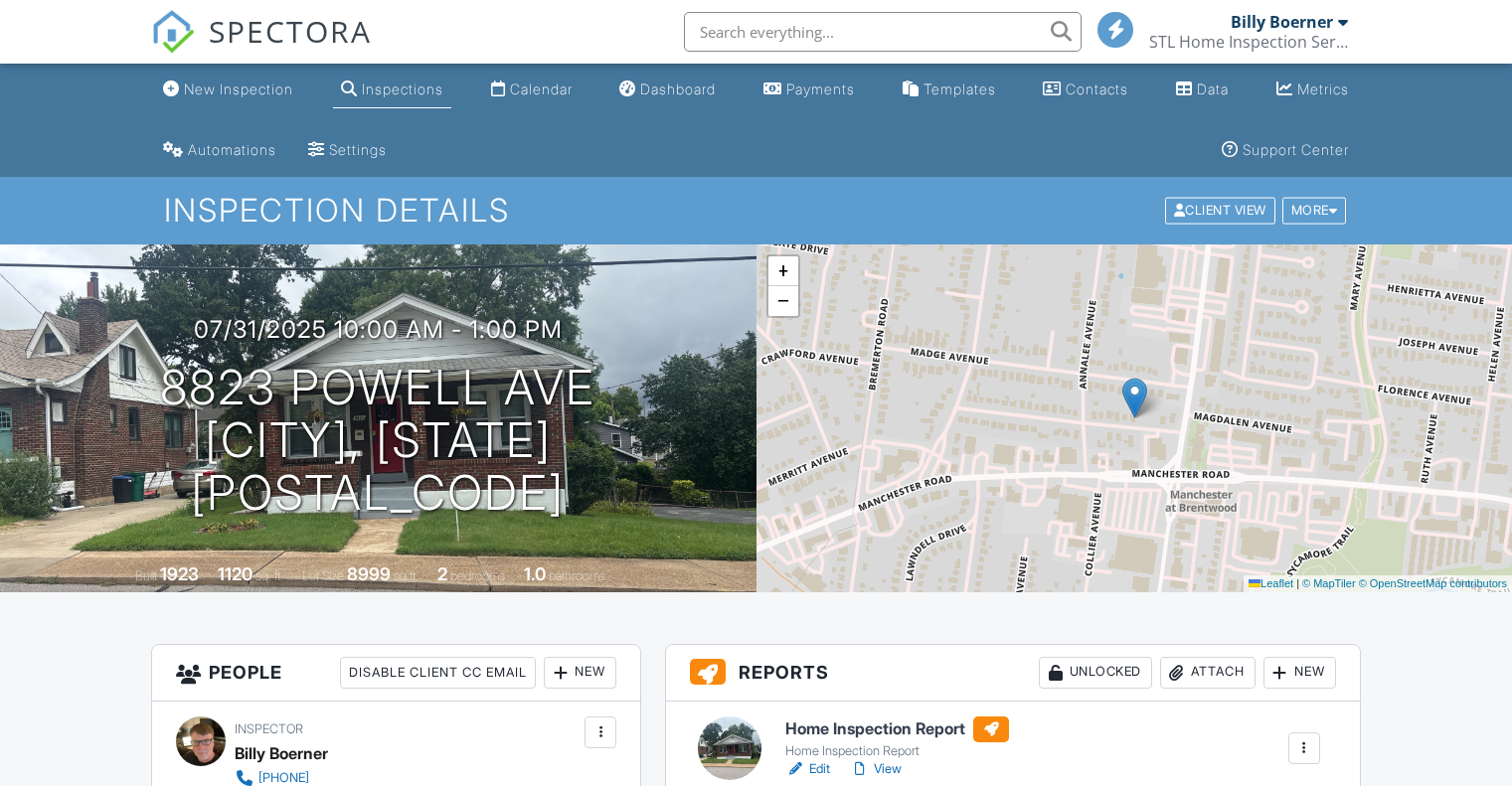 scroll, scrollTop: 421, scrollLeft: 0, axis: vertical 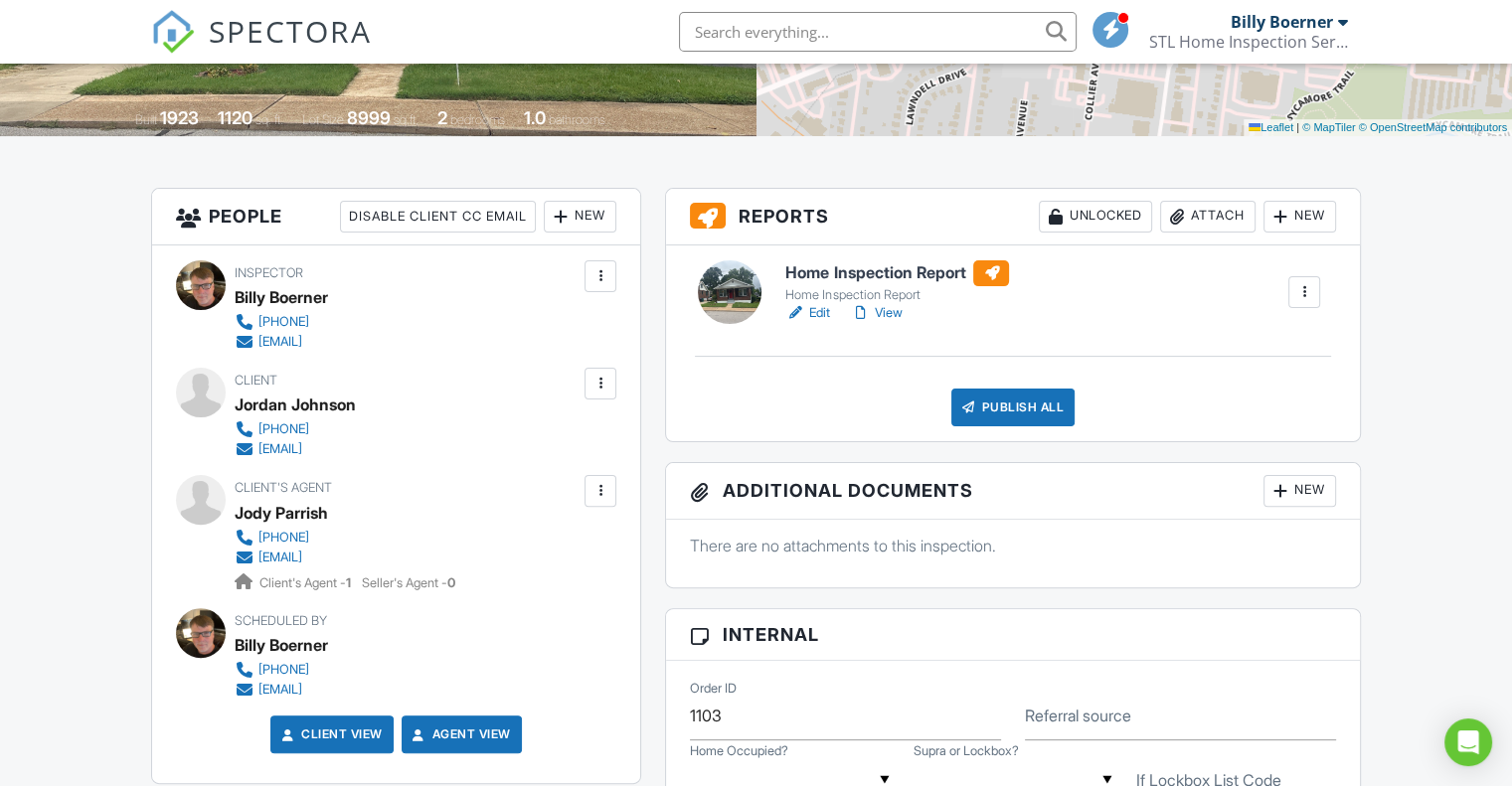 click on "Publish All" at bounding box center (1013, 407) 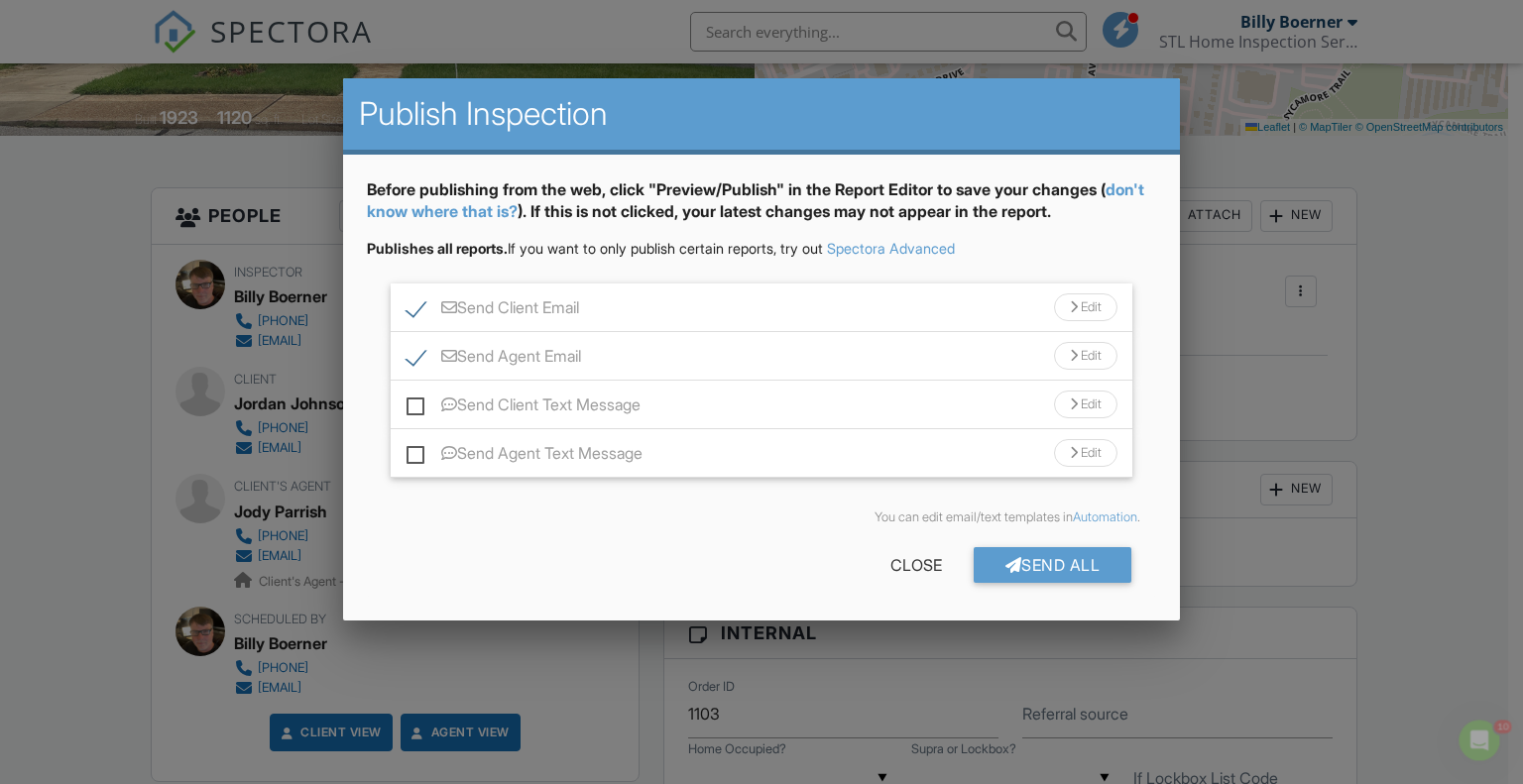 scroll, scrollTop: 0, scrollLeft: 0, axis: both 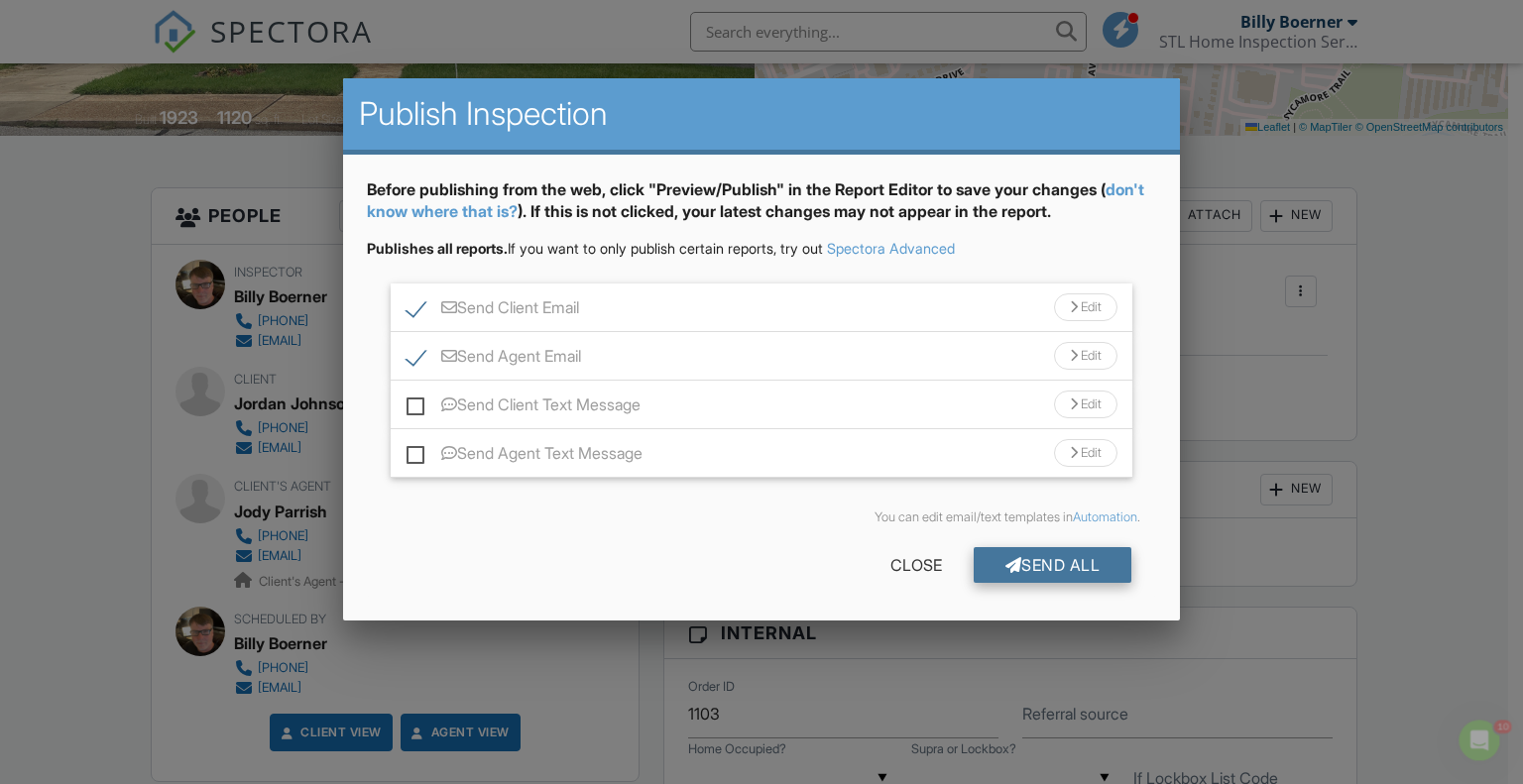 click on "Send All" at bounding box center [1053, 565] 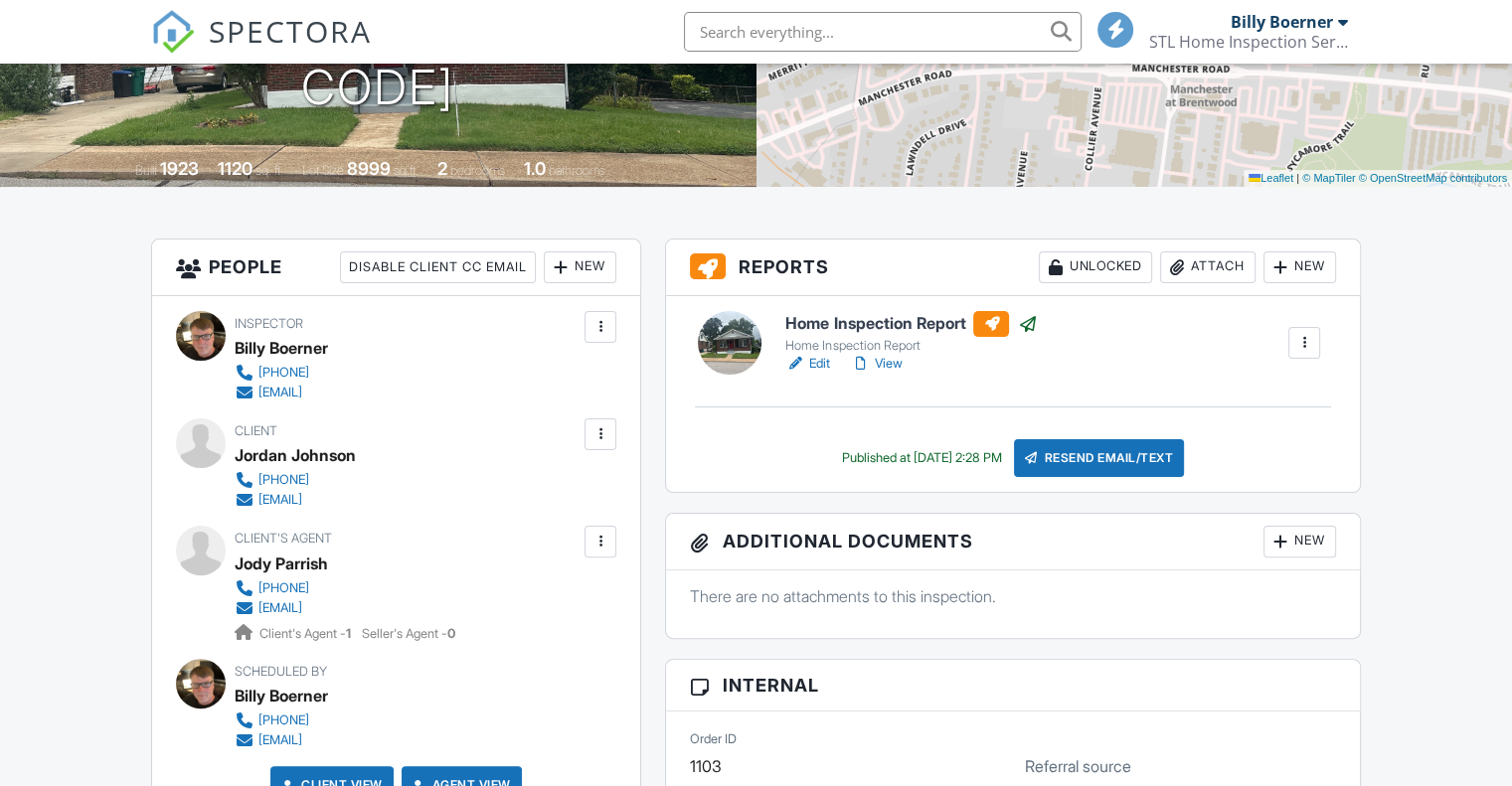scroll, scrollTop: 405, scrollLeft: 0, axis: vertical 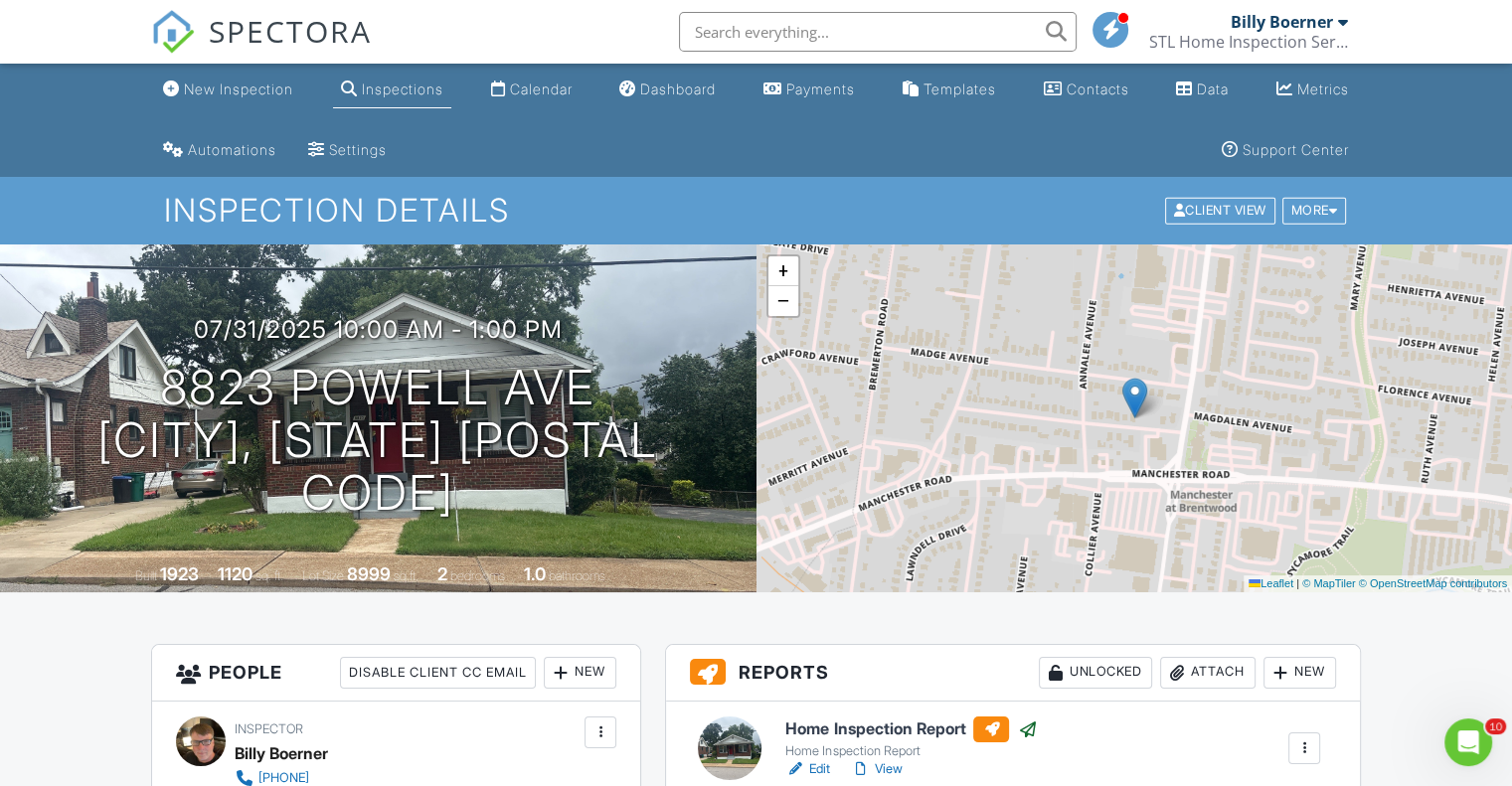 click on "+ −  Leaflet   |   © MapTiler   © OpenStreetMap contributors" at bounding box center (1134, 418) 